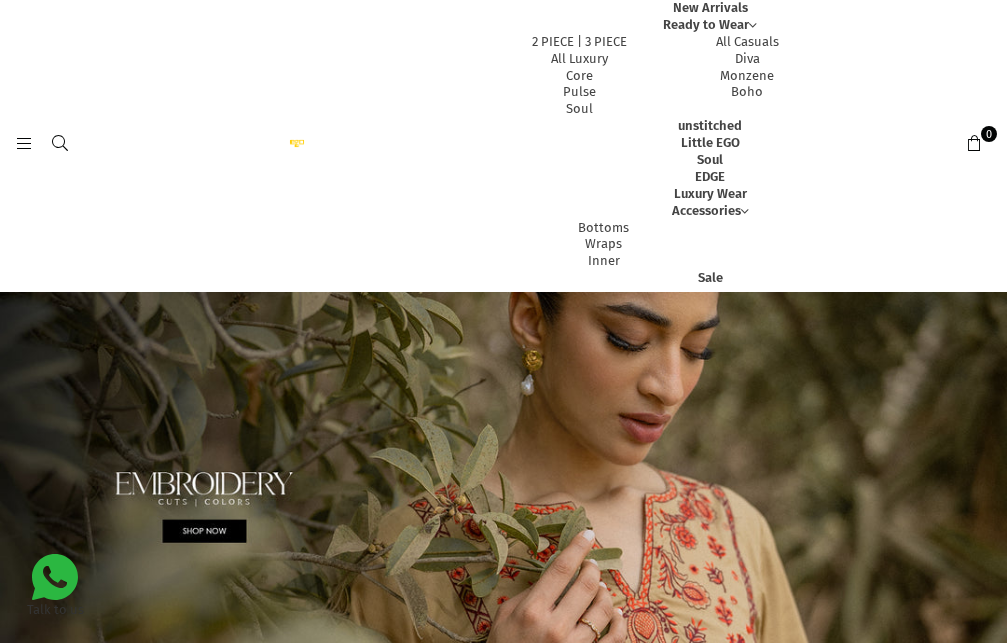 scroll, scrollTop: 0, scrollLeft: 0, axis: both 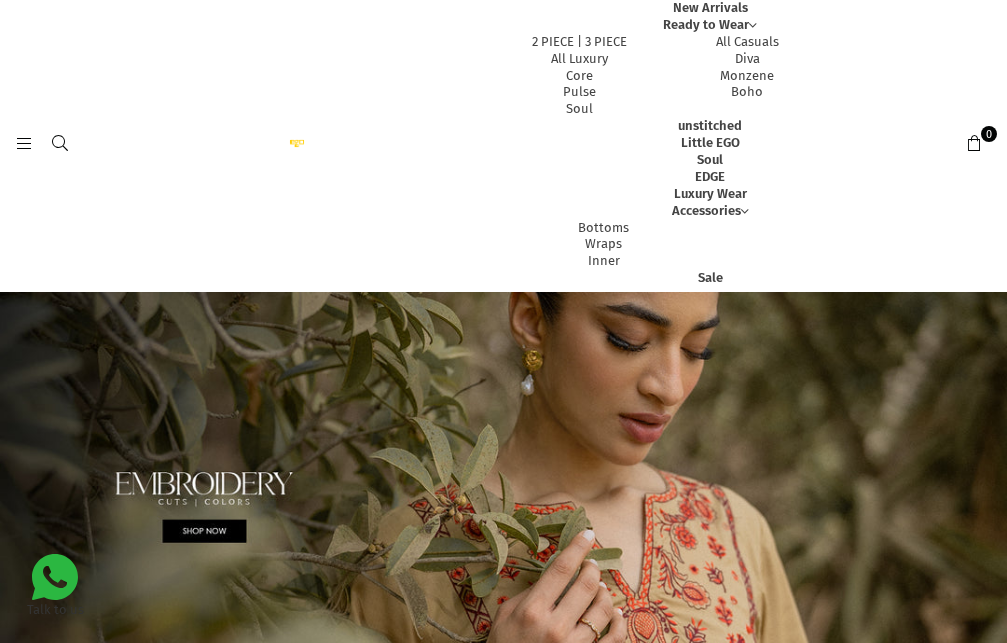 click at bounding box center [24, 144] 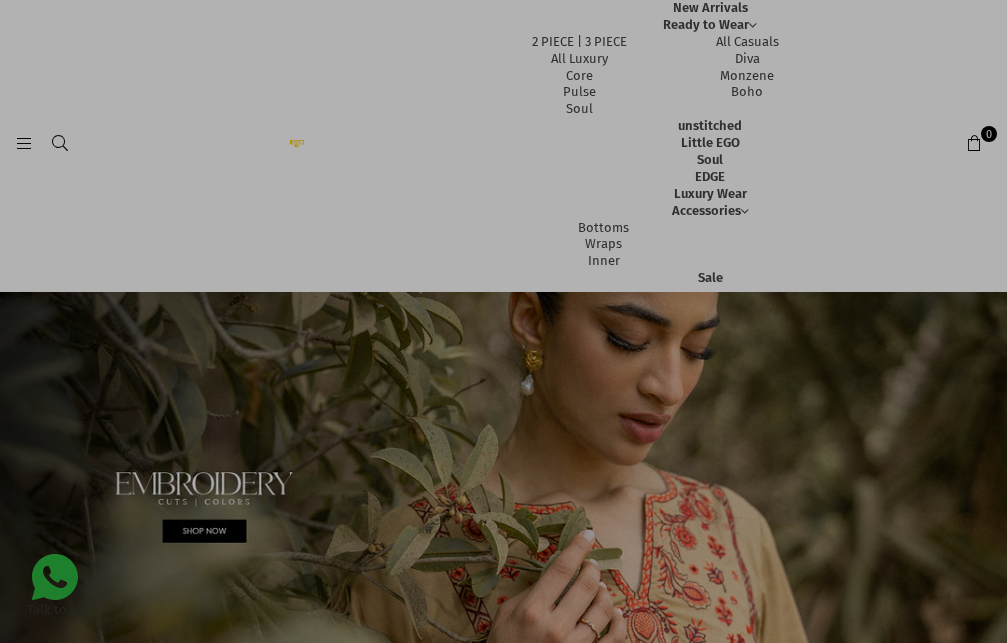 click at bounding box center [503, 321] 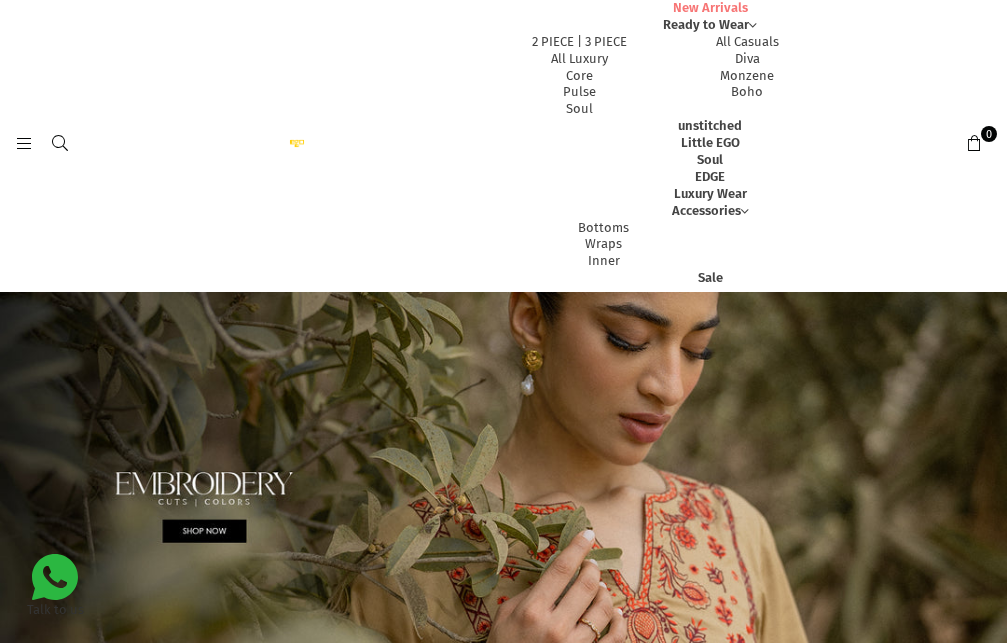 click on "New Arrivals" at bounding box center [710, 7] 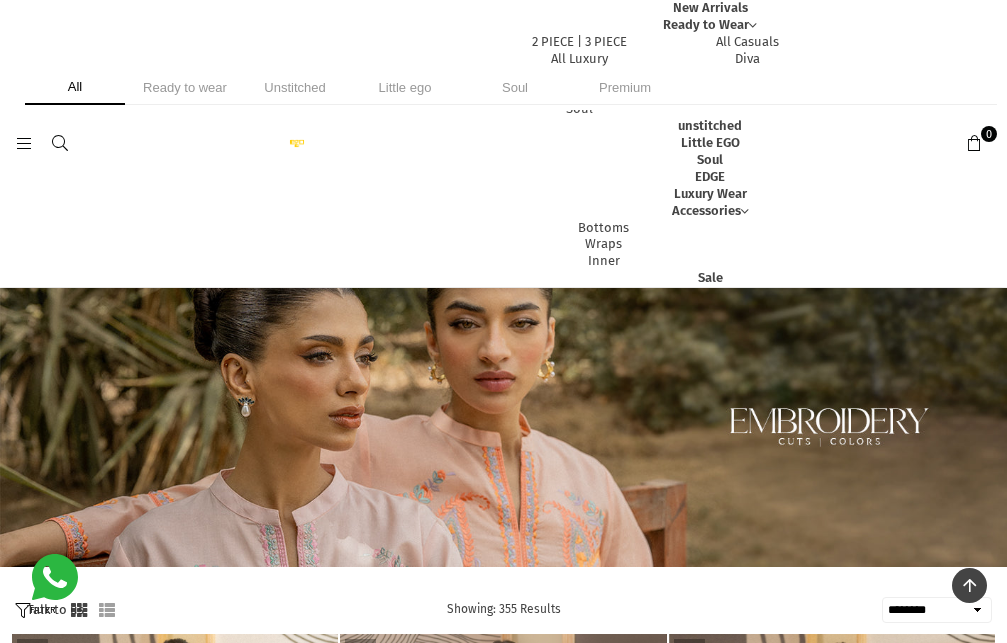 select on "******" 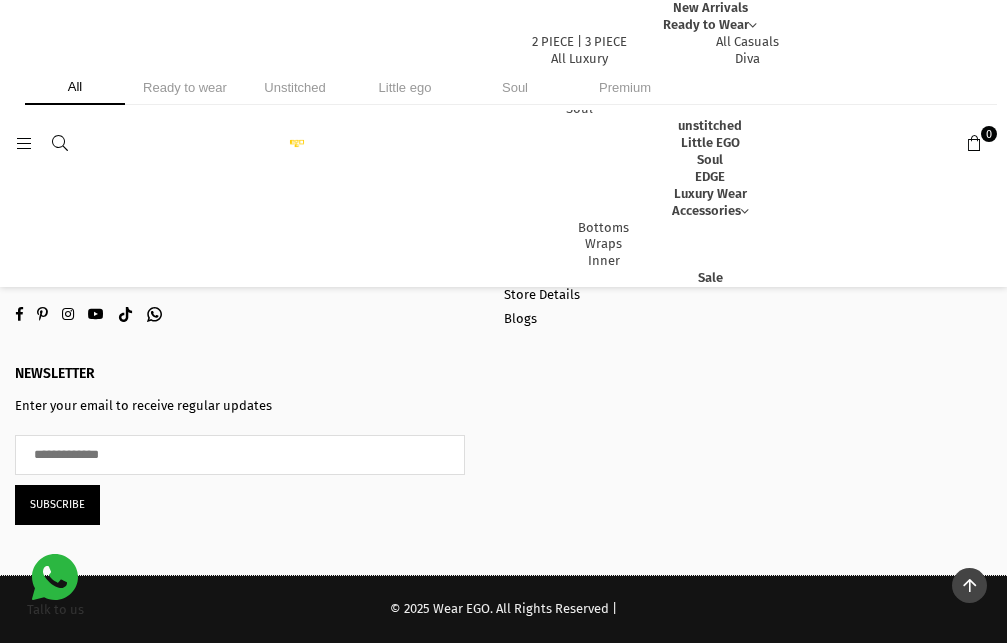 scroll, scrollTop: 27623, scrollLeft: 0, axis: vertical 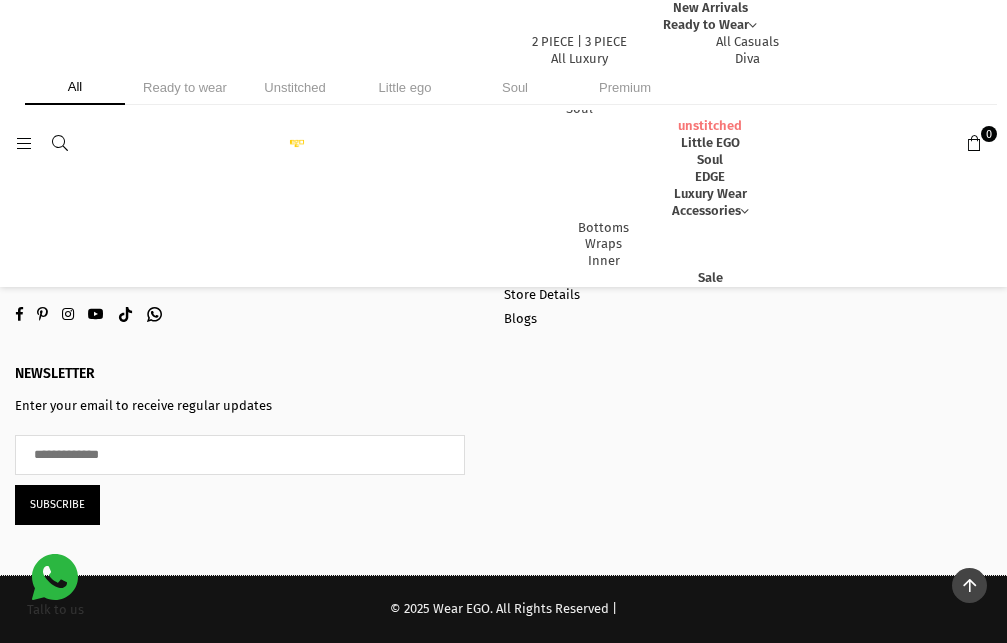 click on "unstitched" at bounding box center (710, 125) 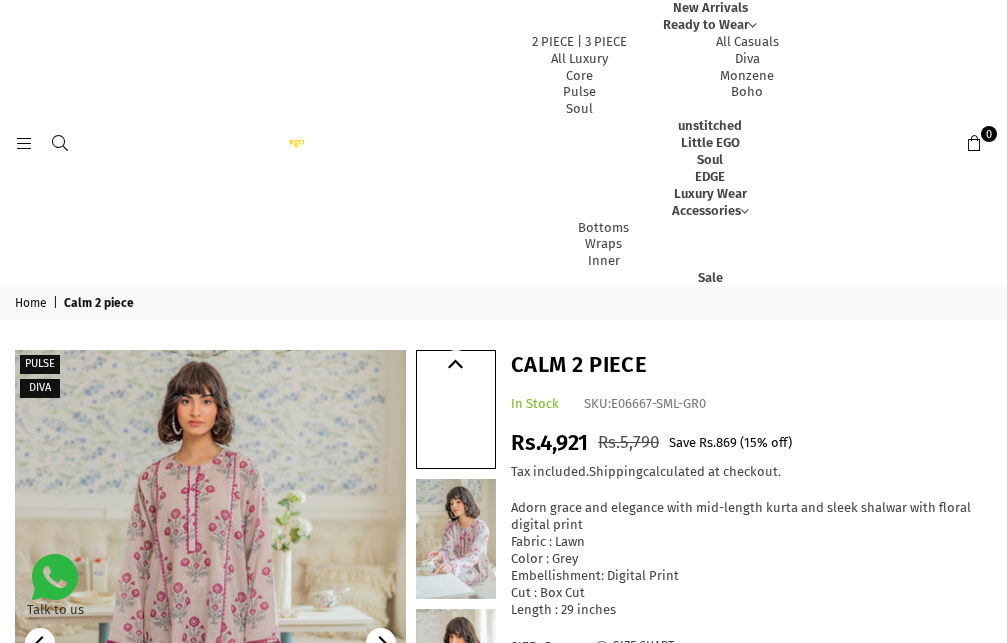 scroll, scrollTop: 0, scrollLeft: 0, axis: both 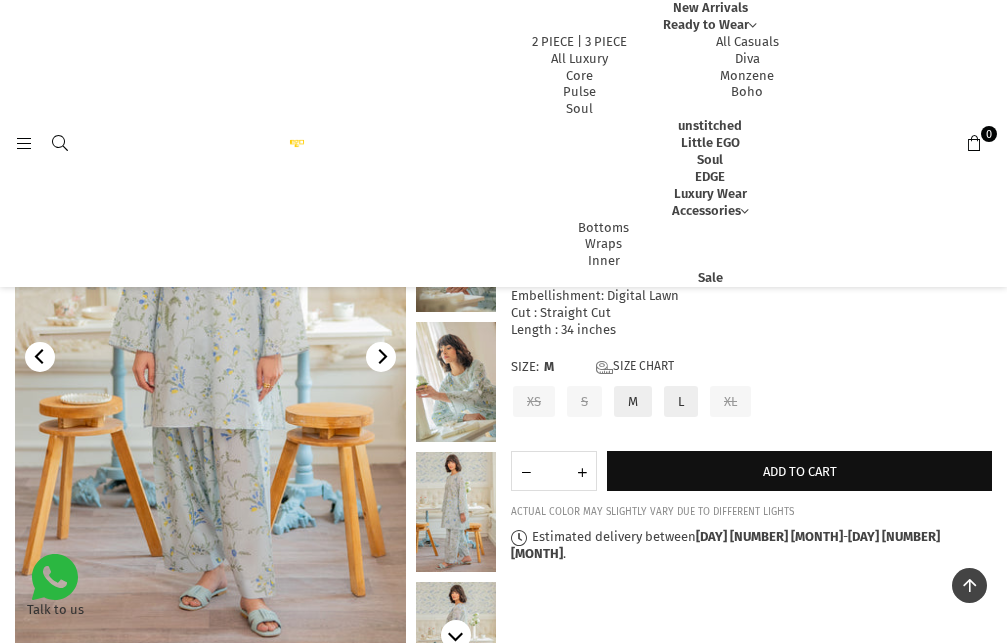 click at bounding box center (456, 512) 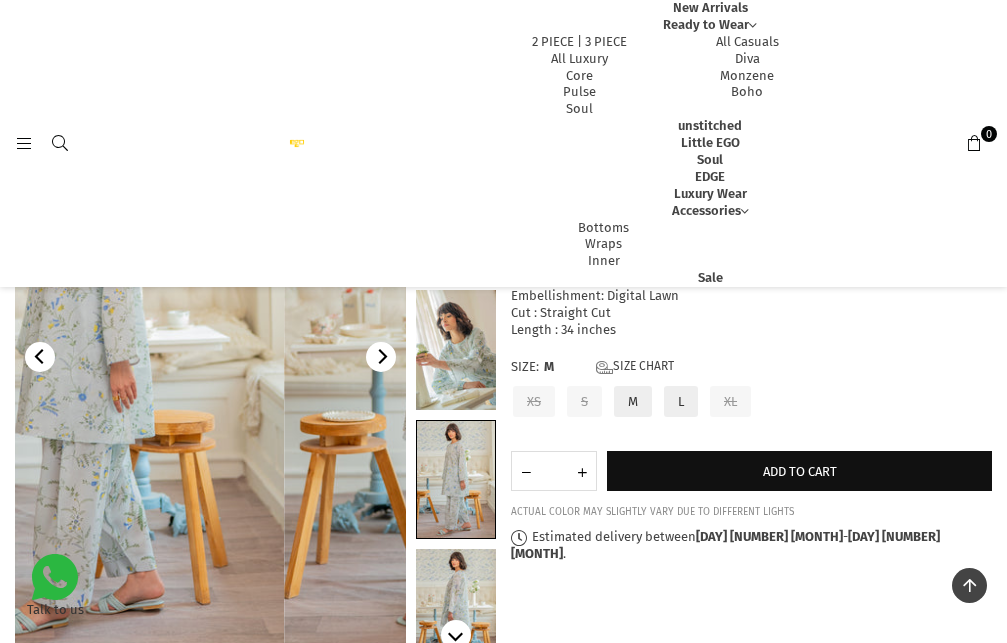 scroll, scrollTop: 63, scrollLeft: 0, axis: vertical 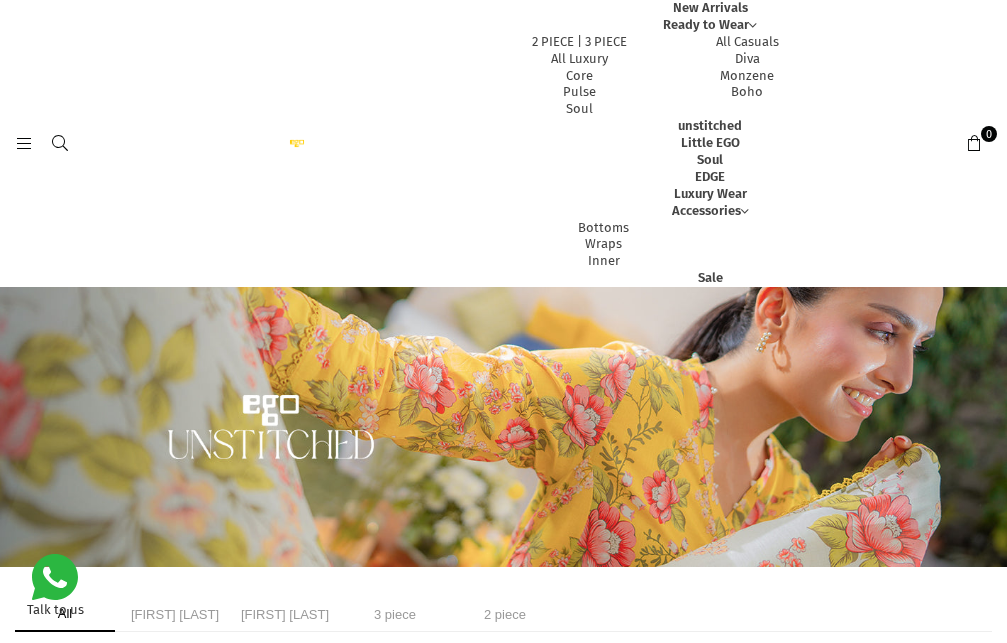 select on "******" 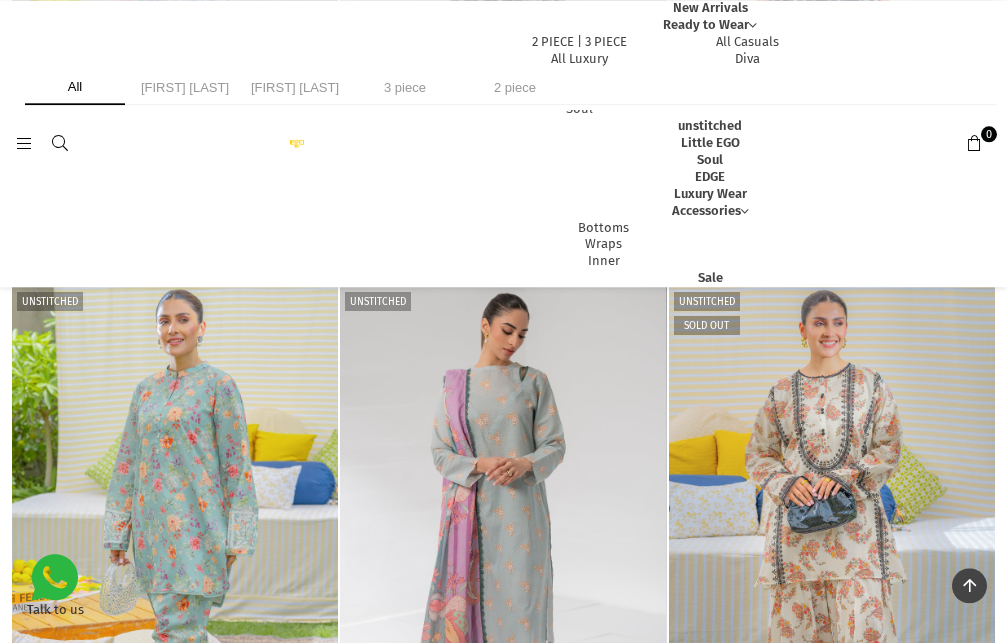 scroll, scrollTop: 1511, scrollLeft: 0, axis: vertical 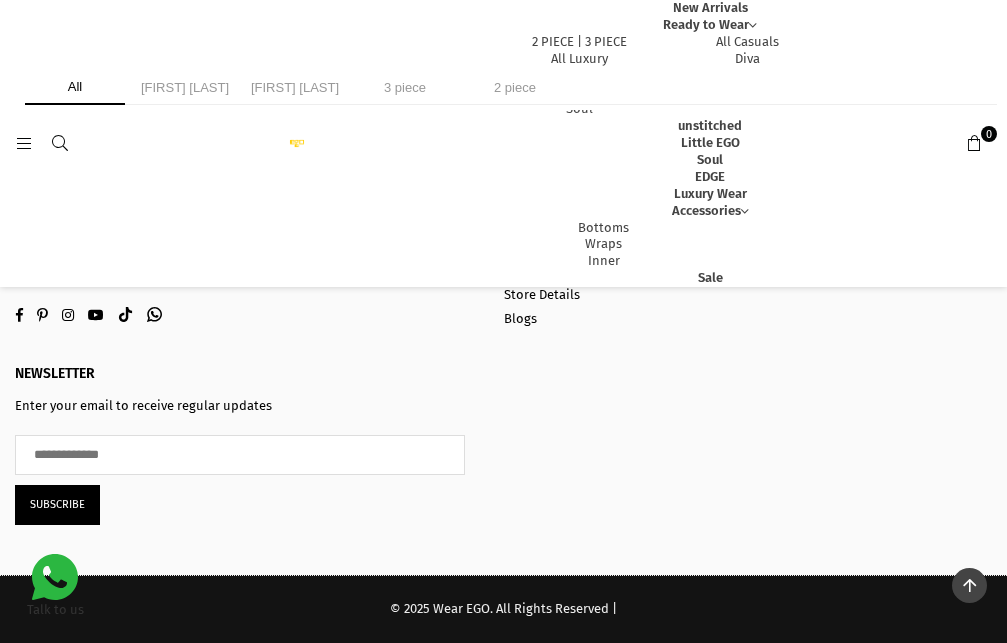 click on "Ayeza khan" at bounding box center [185, 87] 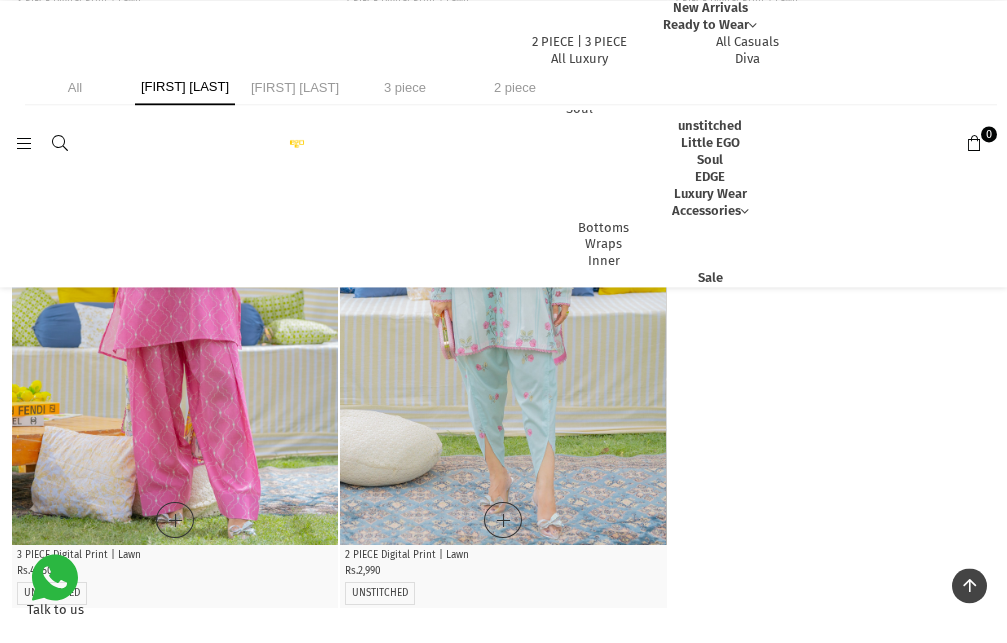 scroll, scrollTop: 1919, scrollLeft: 0, axis: vertical 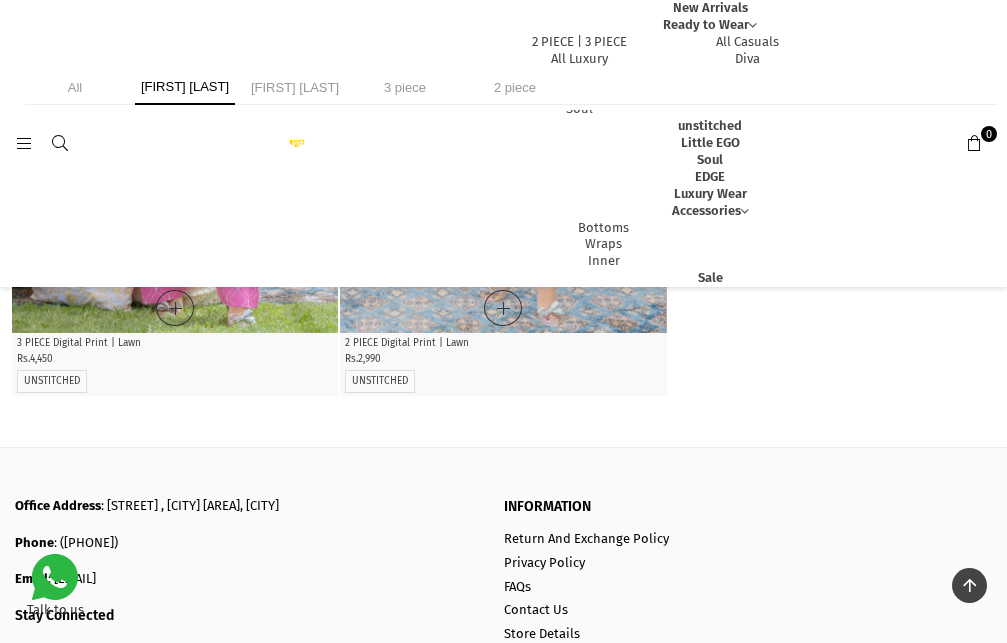 click on "Sidra niazi" at bounding box center [295, 87] 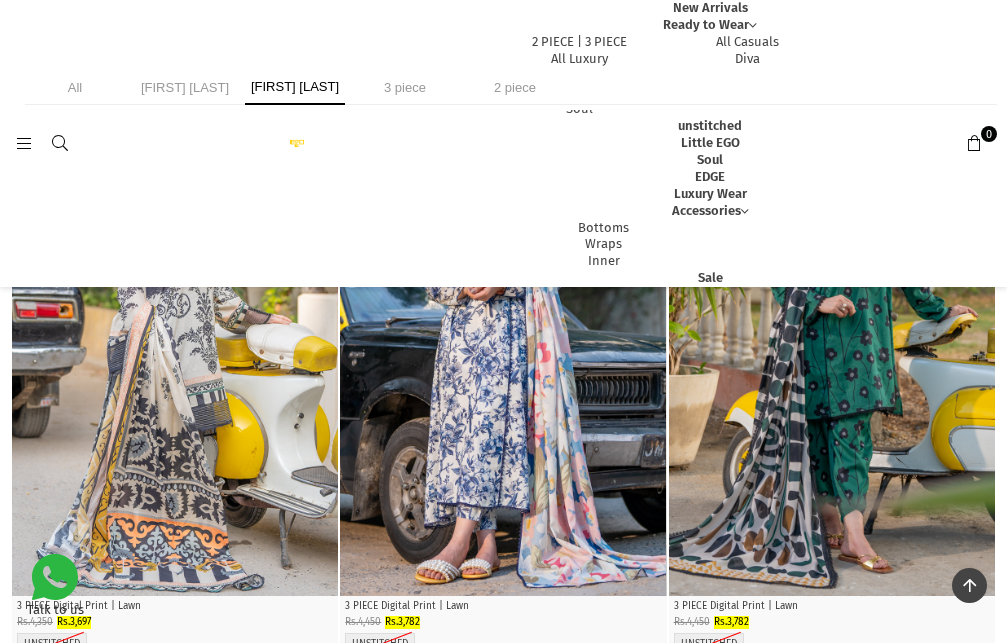 scroll, scrollTop: 1204, scrollLeft: 0, axis: vertical 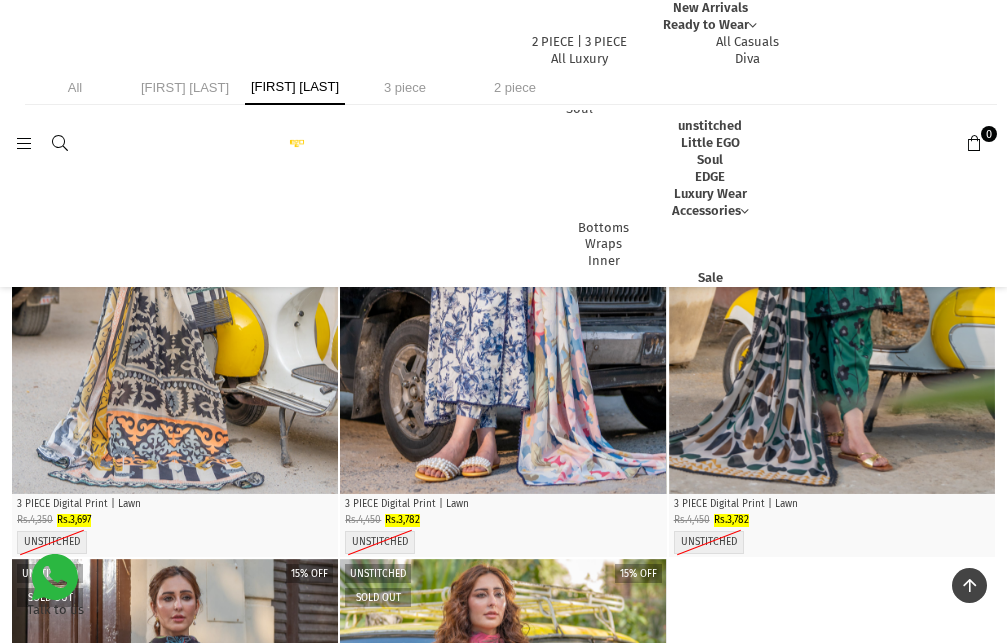 click on "3 piece" at bounding box center (405, 87) 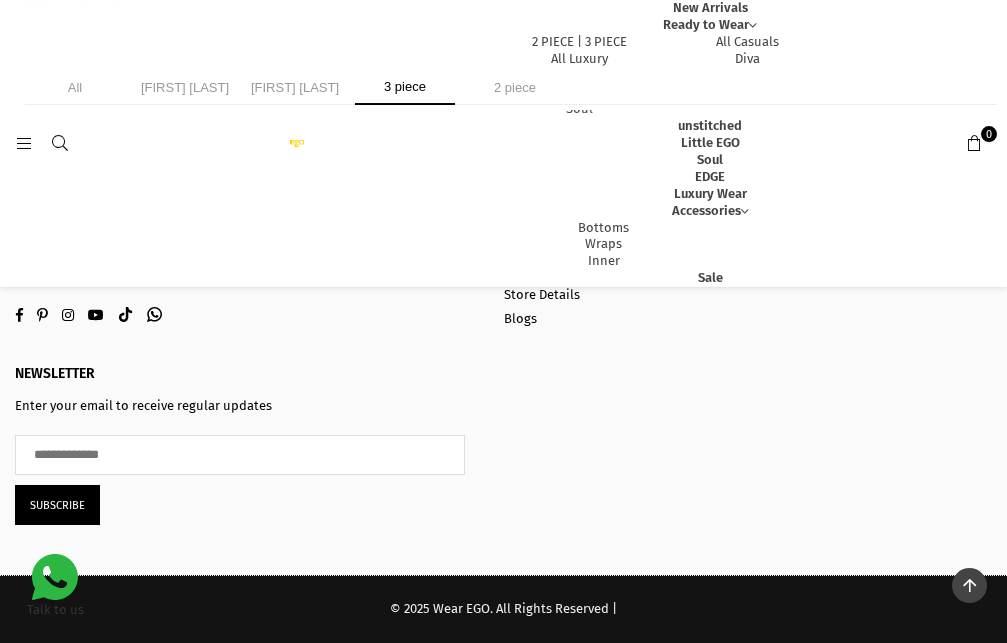 scroll, scrollTop: 16945, scrollLeft: 0, axis: vertical 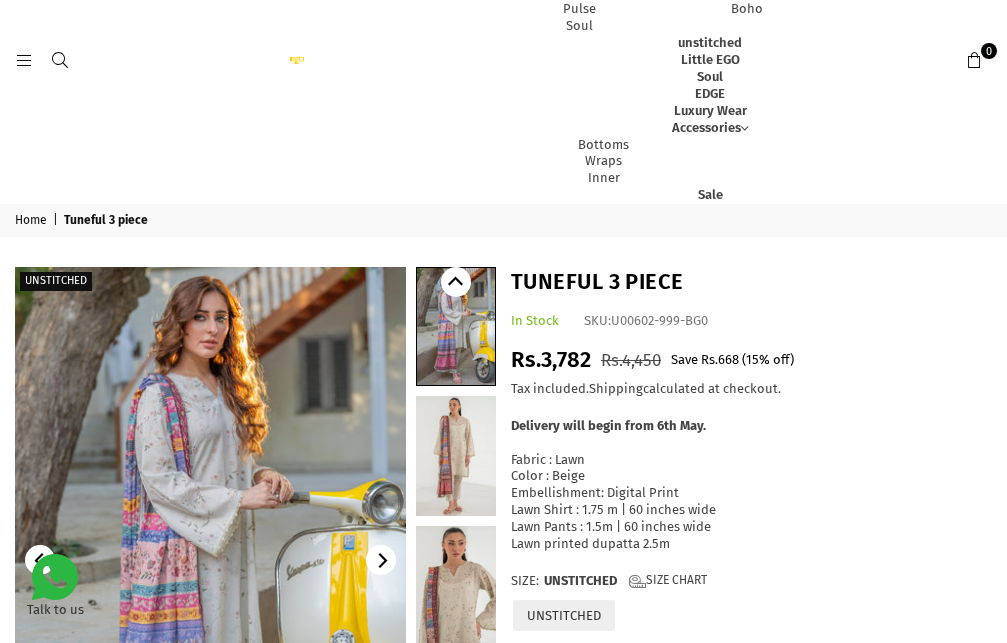 click at bounding box center (210, 560) 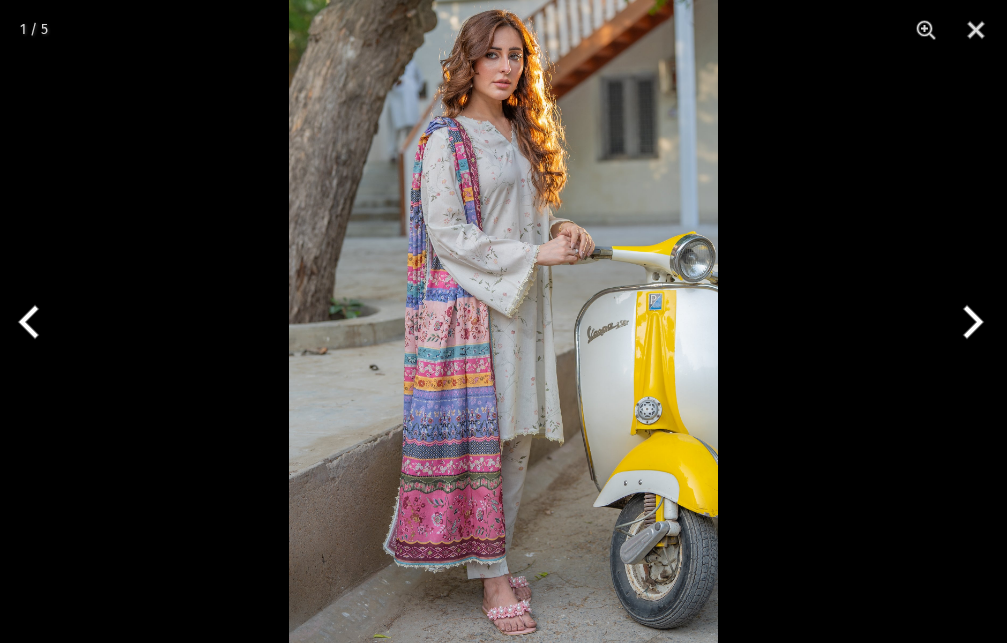 click at bounding box center [503, 321] 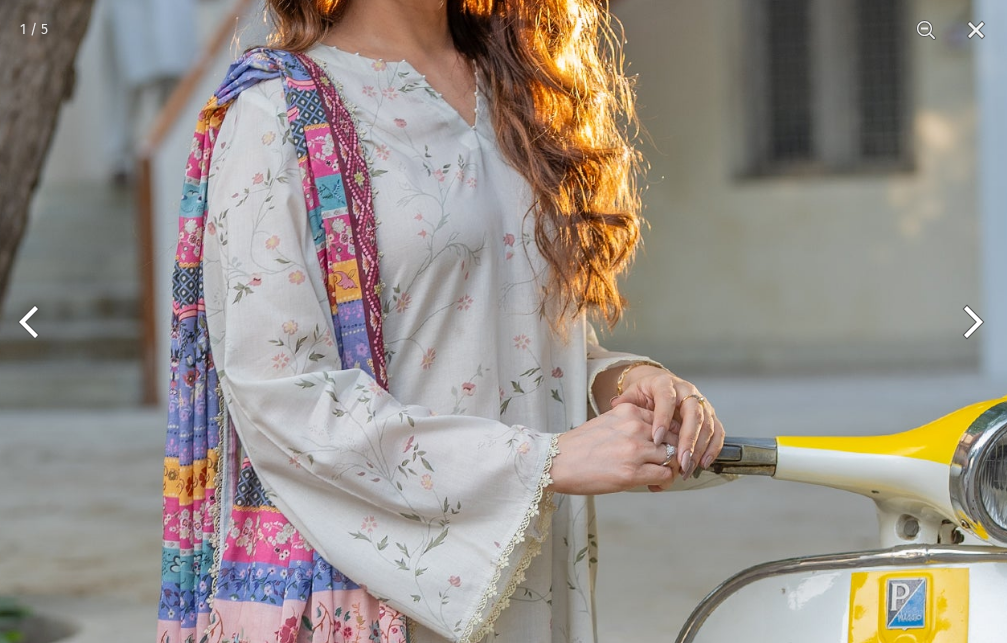 click at bounding box center [451, 662] 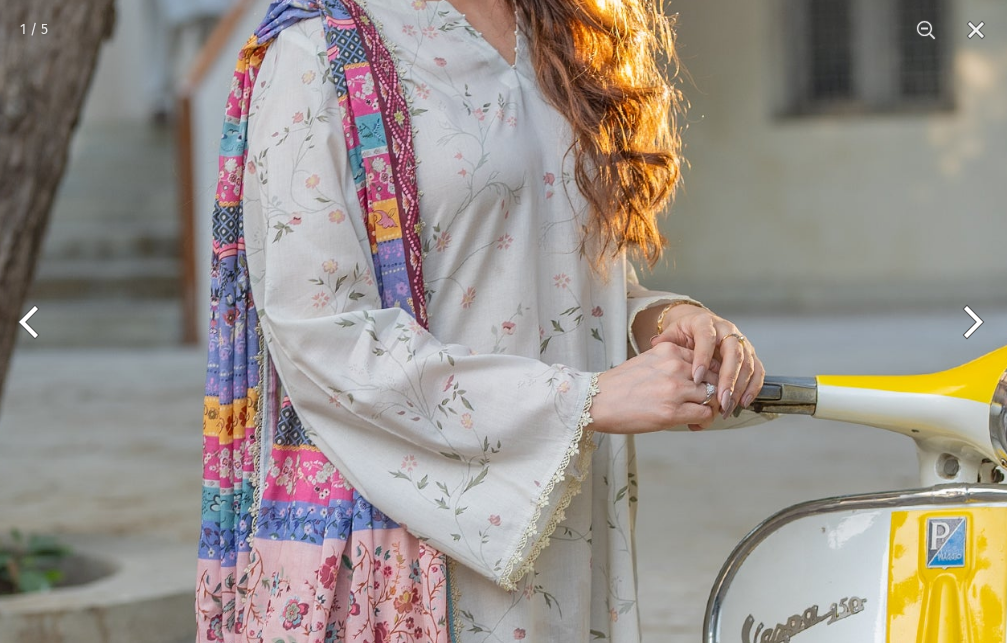 click at bounding box center (491, 601) 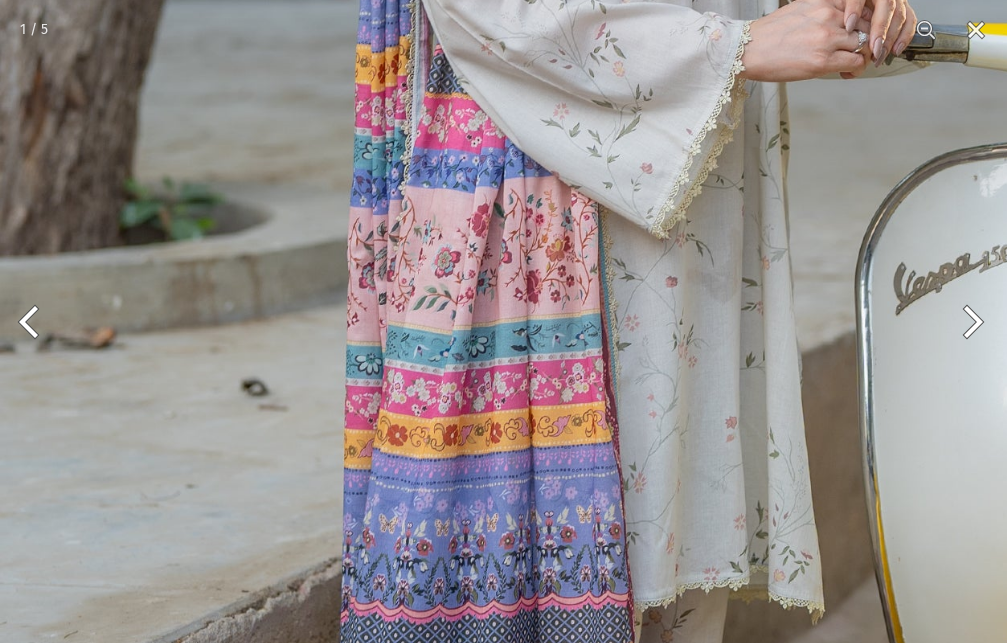 click at bounding box center [643, 249] 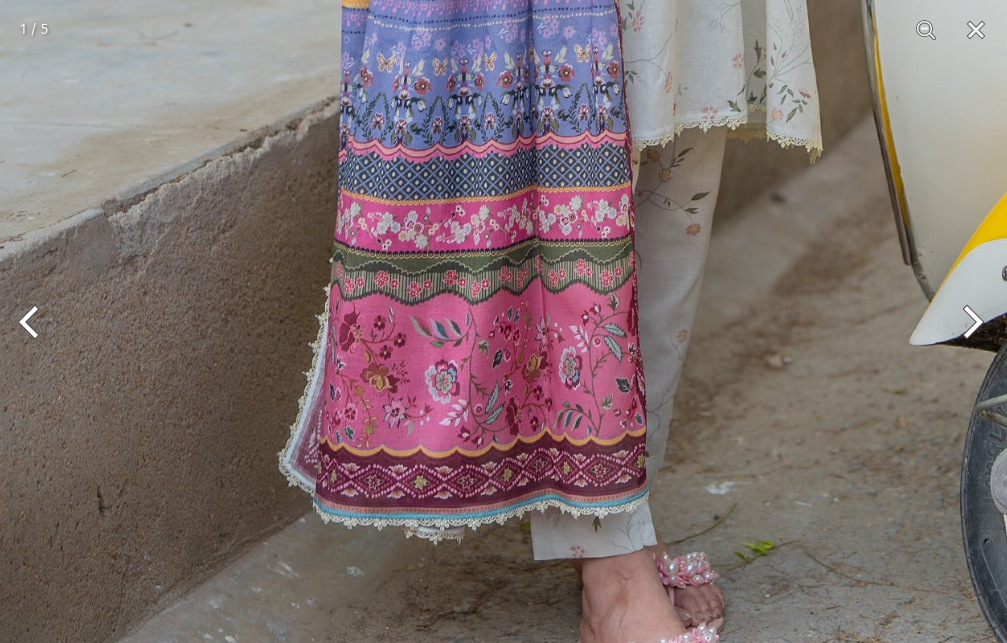click at bounding box center [641, -212] 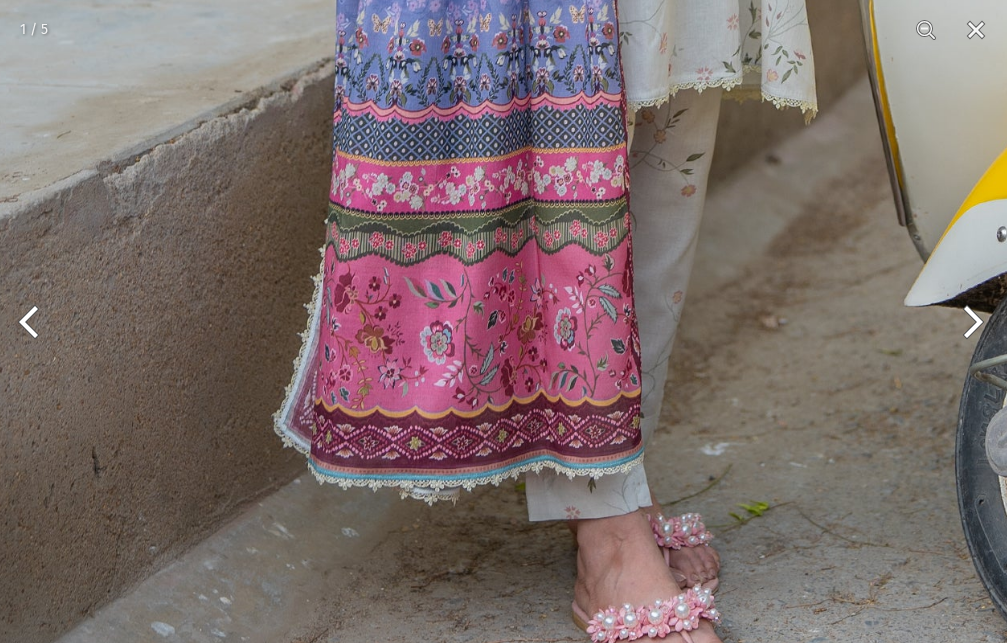 click at bounding box center (636, -251) 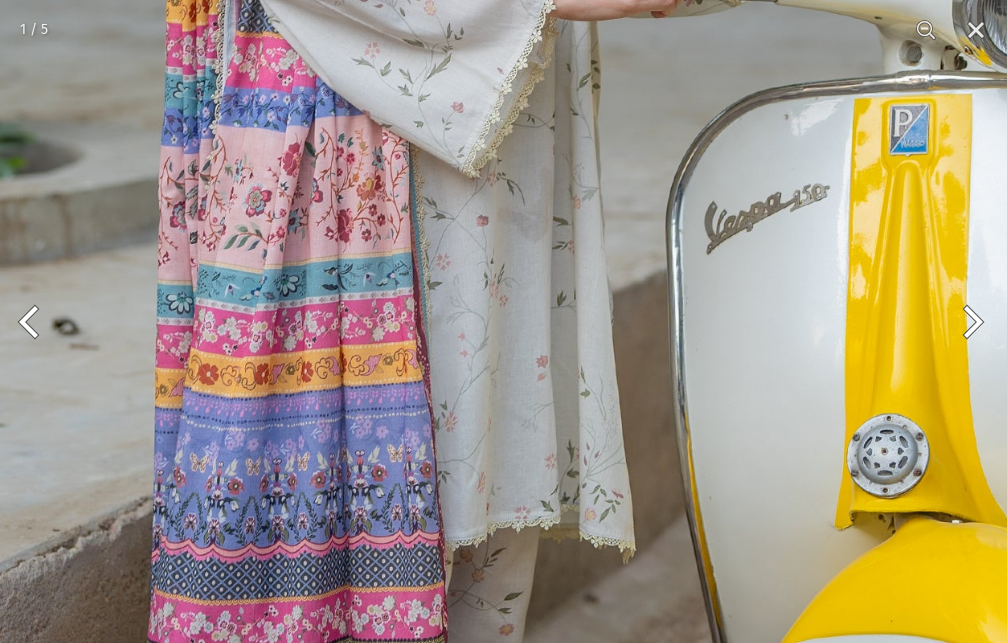 click at bounding box center (454, 188) 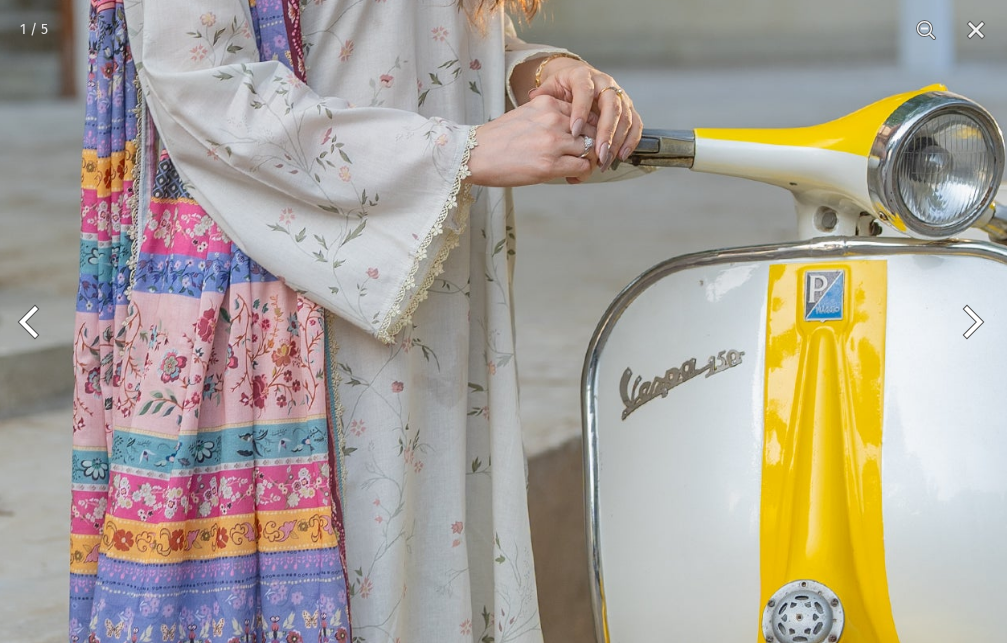 click at bounding box center [369, 354] 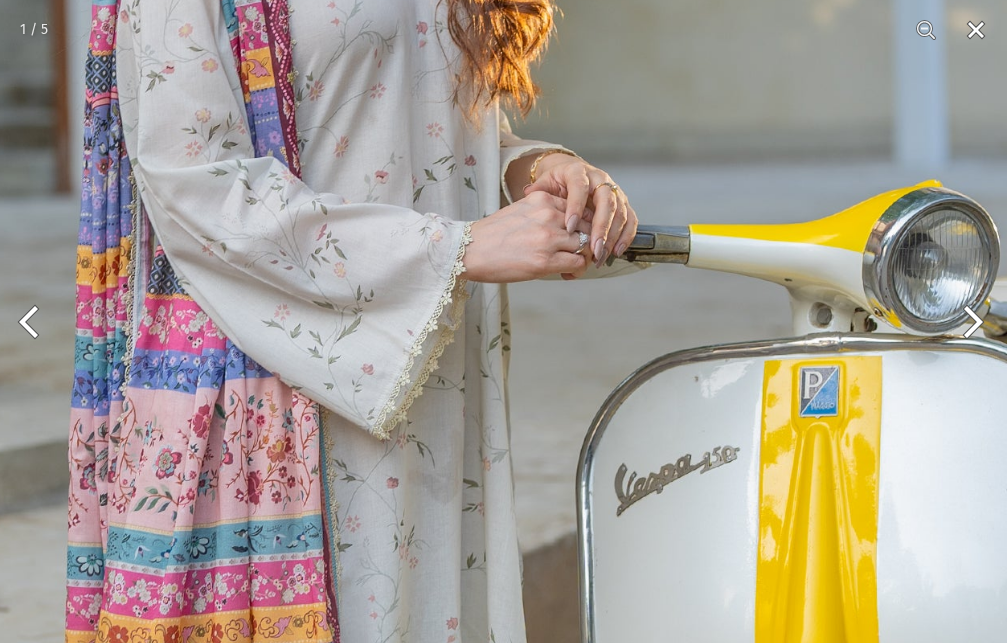 click at bounding box center [976, 30] 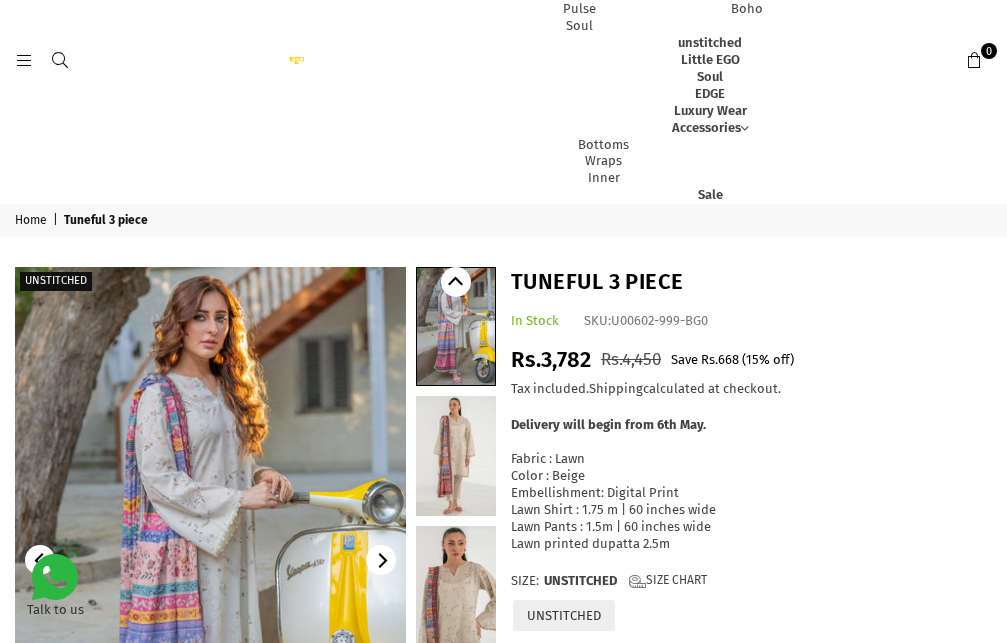scroll, scrollTop: 63, scrollLeft: 0, axis: vertical 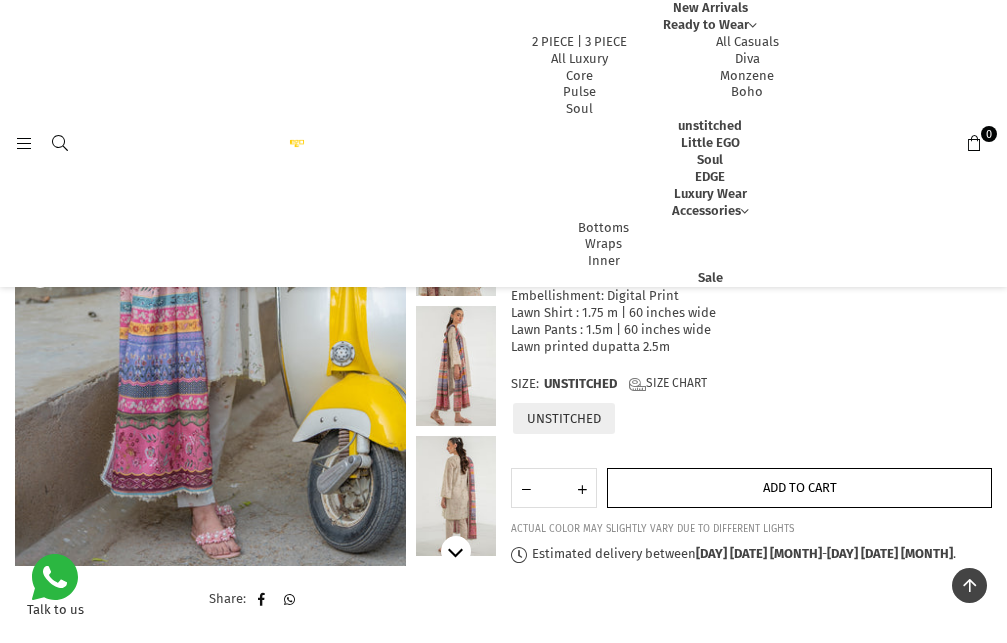 click on "Add to cart" at bounding box center [800, 487] 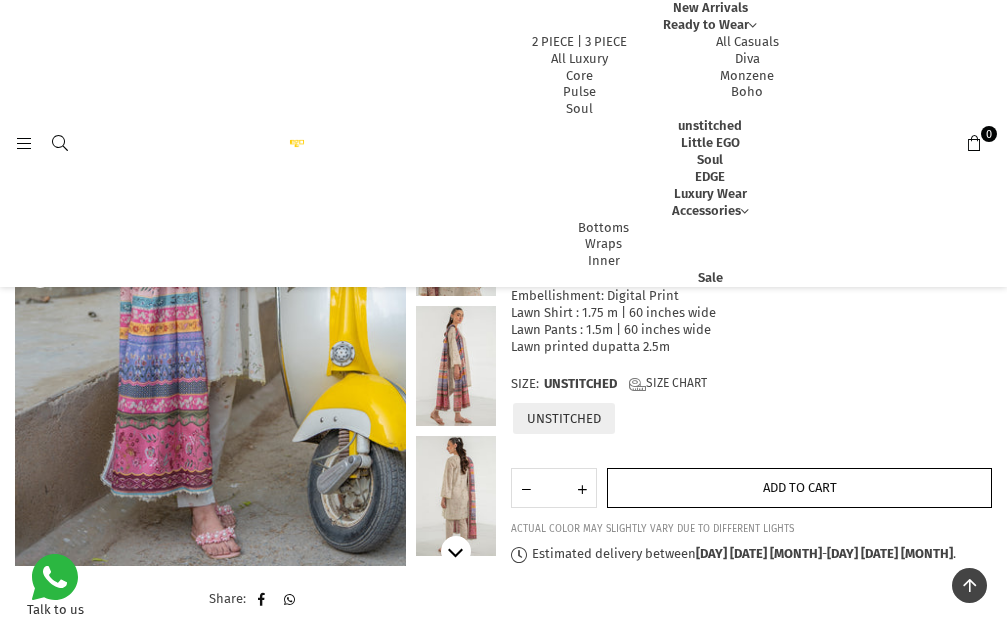 scroll, scrollTop: 0, scrollLeft: 0, axis: both 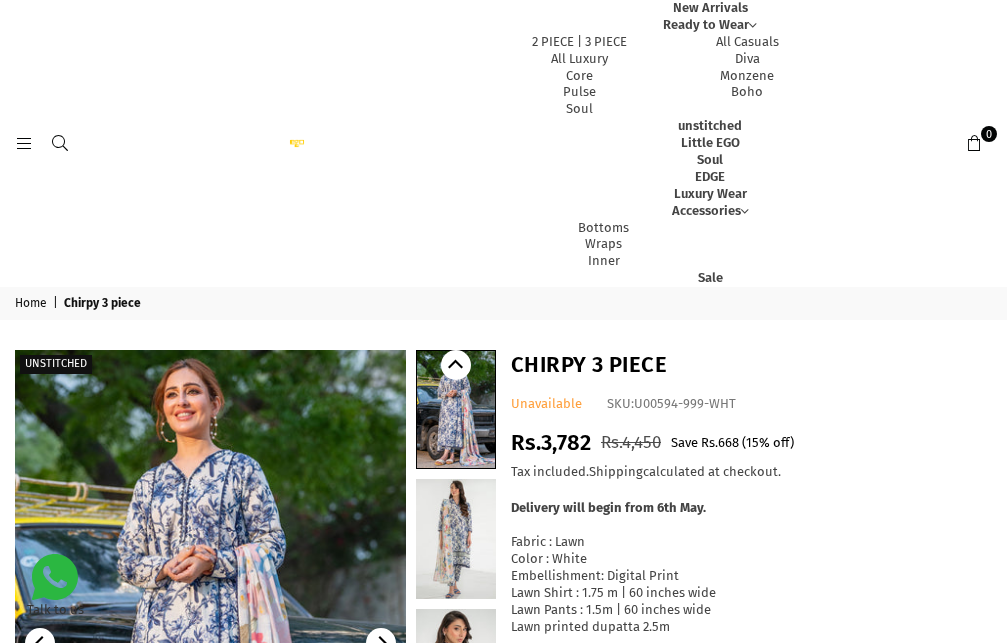 click at bounding box center [210, 643] 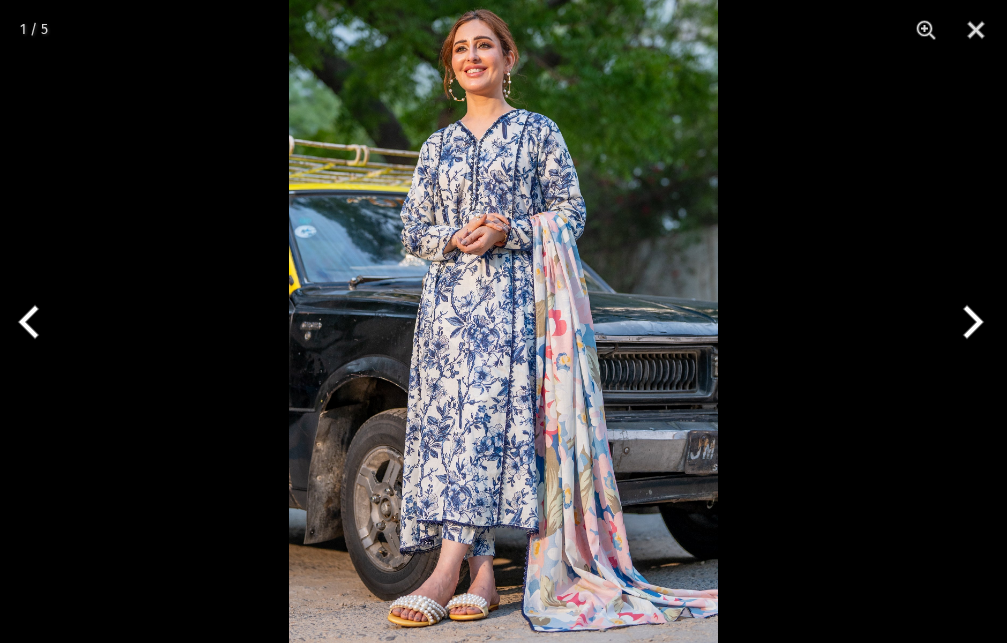 click at bounding box center (503, 321) 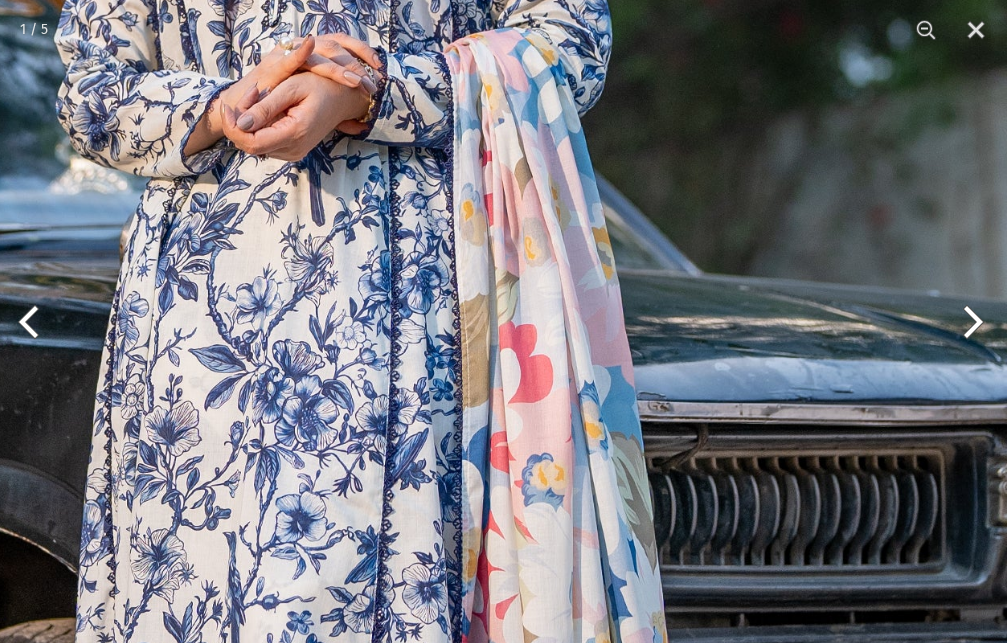click at bounding box center [364, 359] 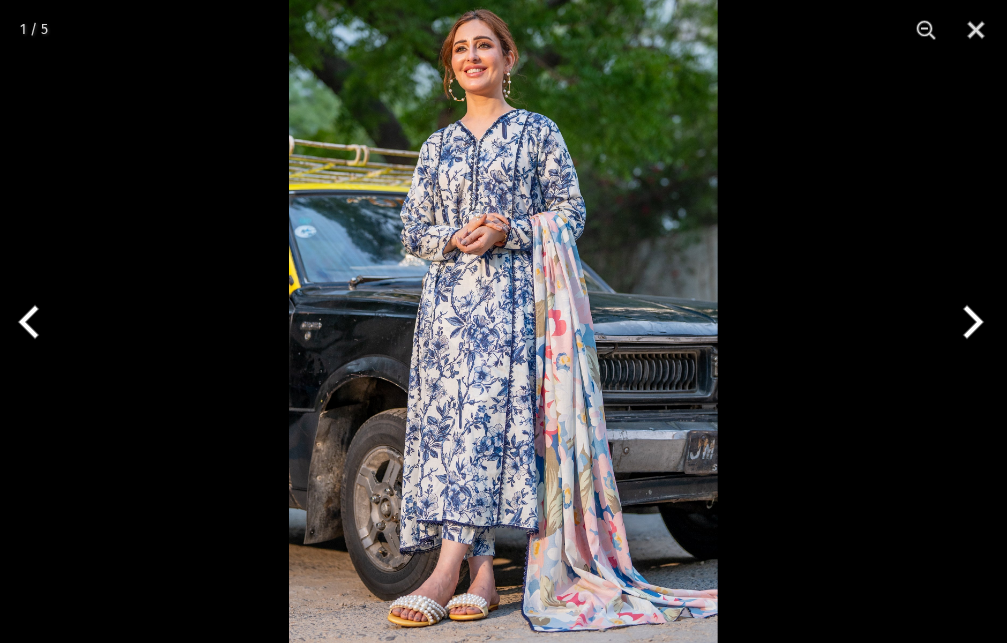 click at bounding box center [503, 321] 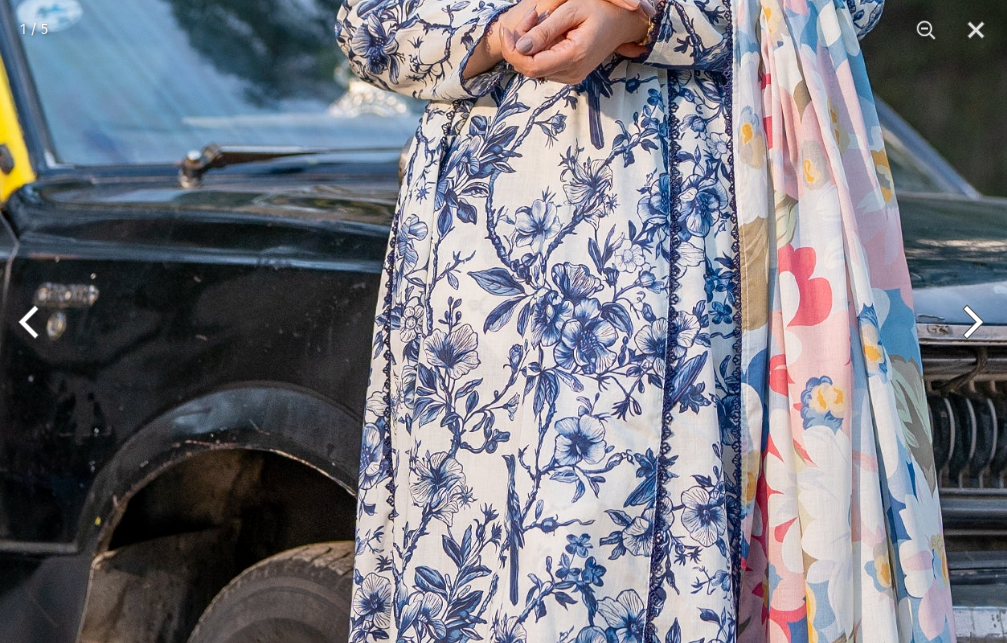 click at bounding box center [643, 282] 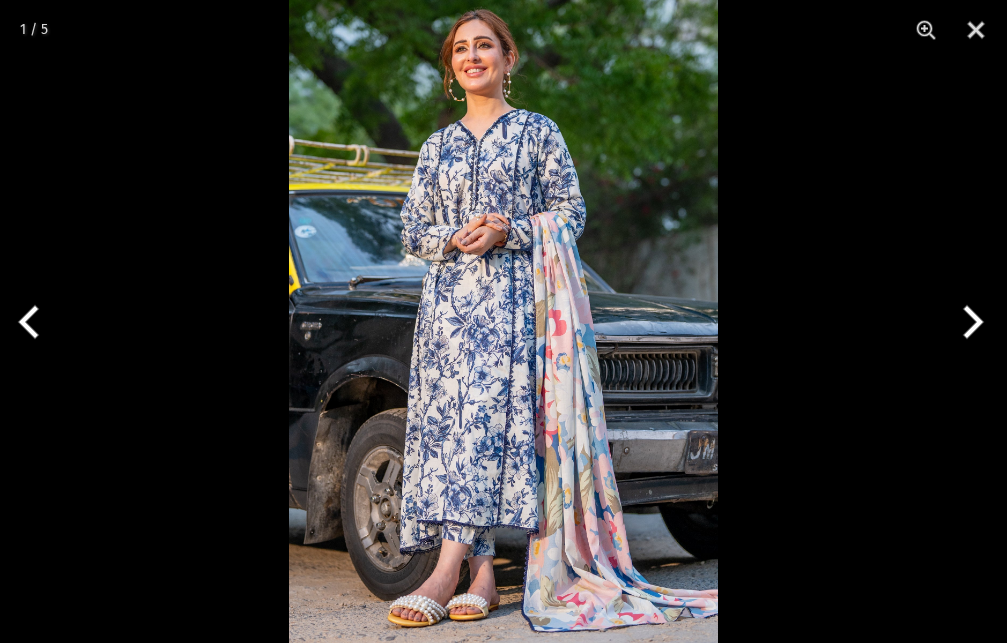 click at bounding box center [503, 321] 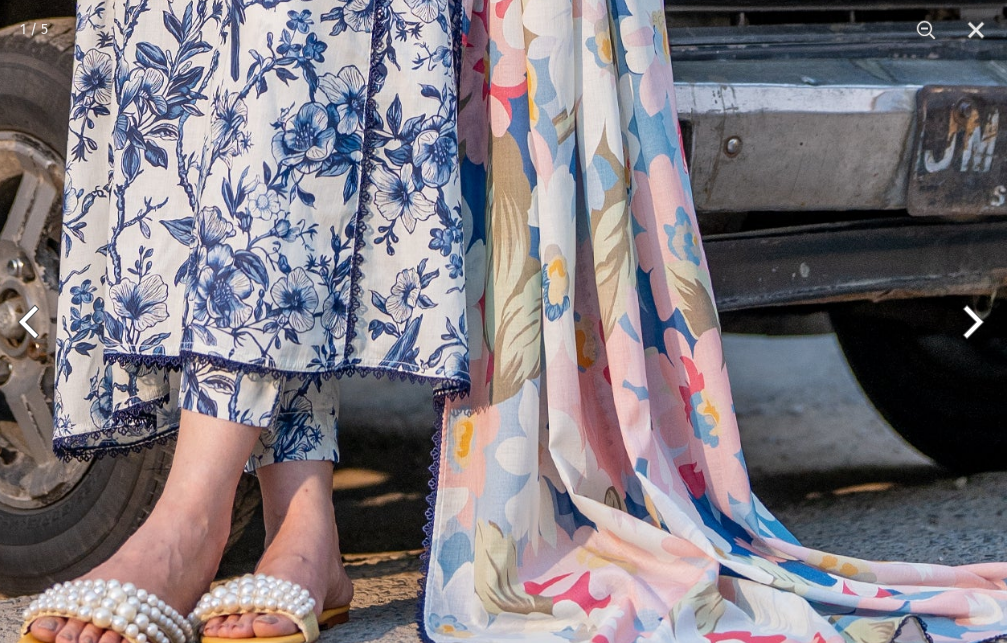click at bounding box center [364, -242] 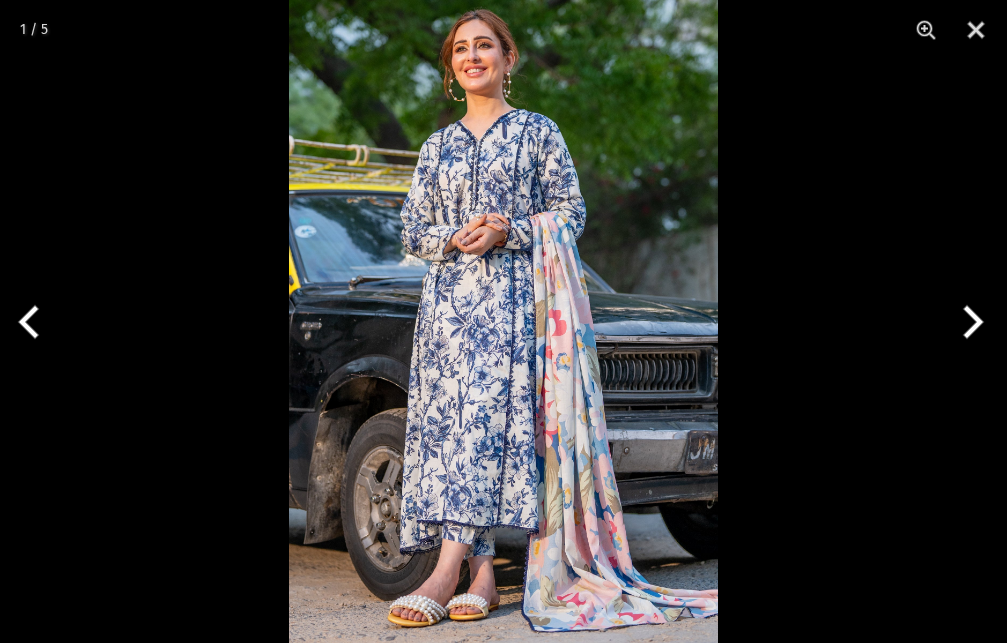 click at bounding box center [503, 321] 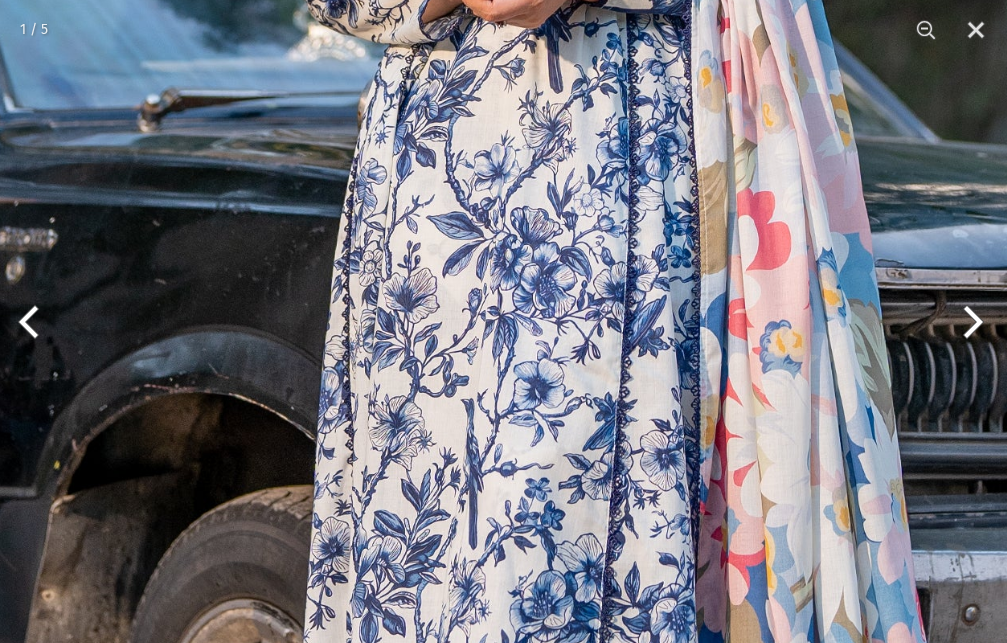click at bounding box center [969, 322] 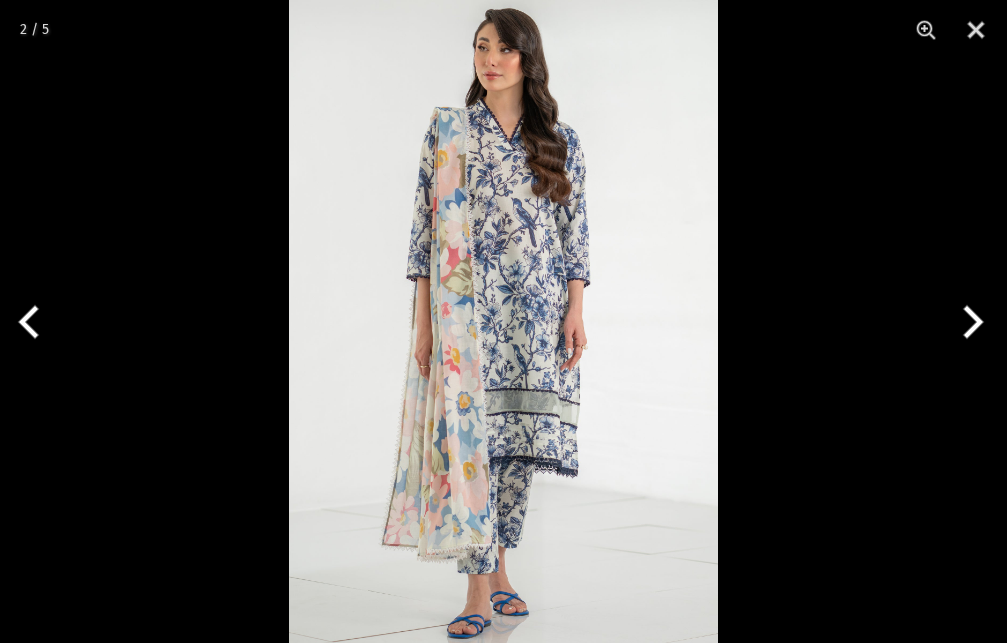click at bounding box center [503, 321] 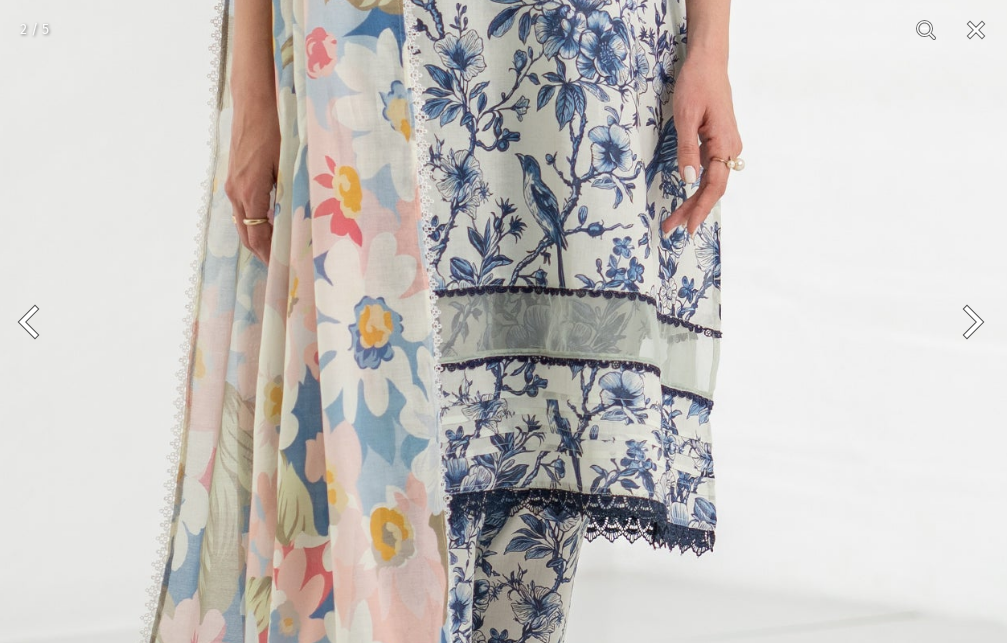 click at bounding box center [492, 86] 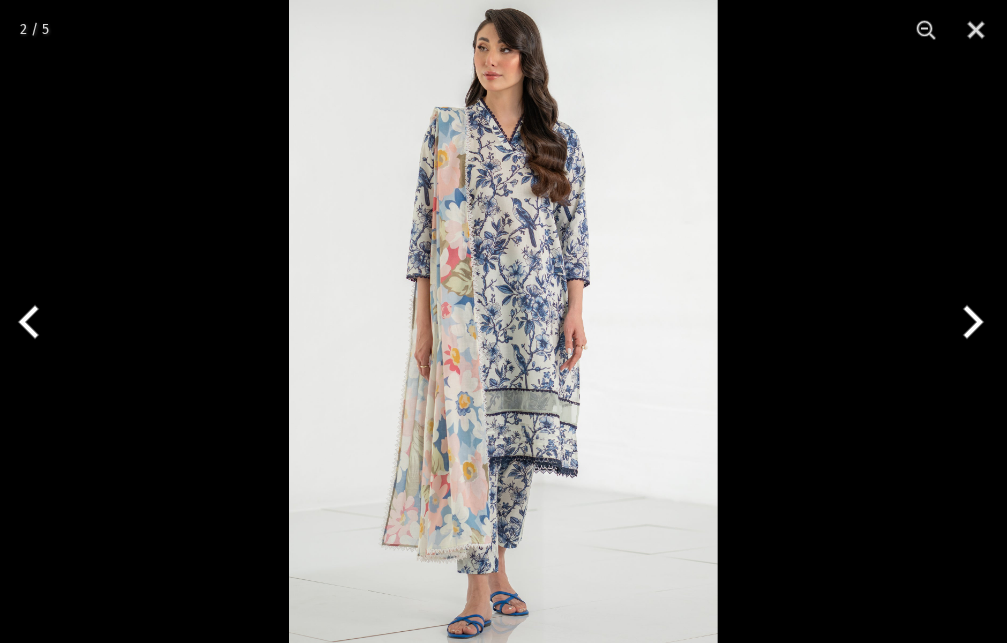 click at bounding box center [503, 321] 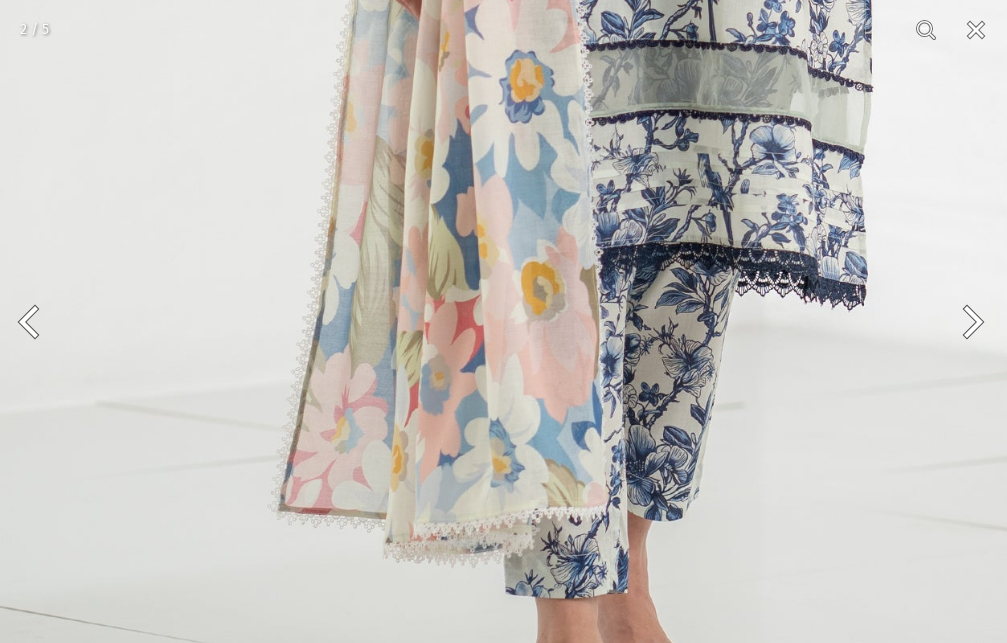 click at bounding box center [643, -160] 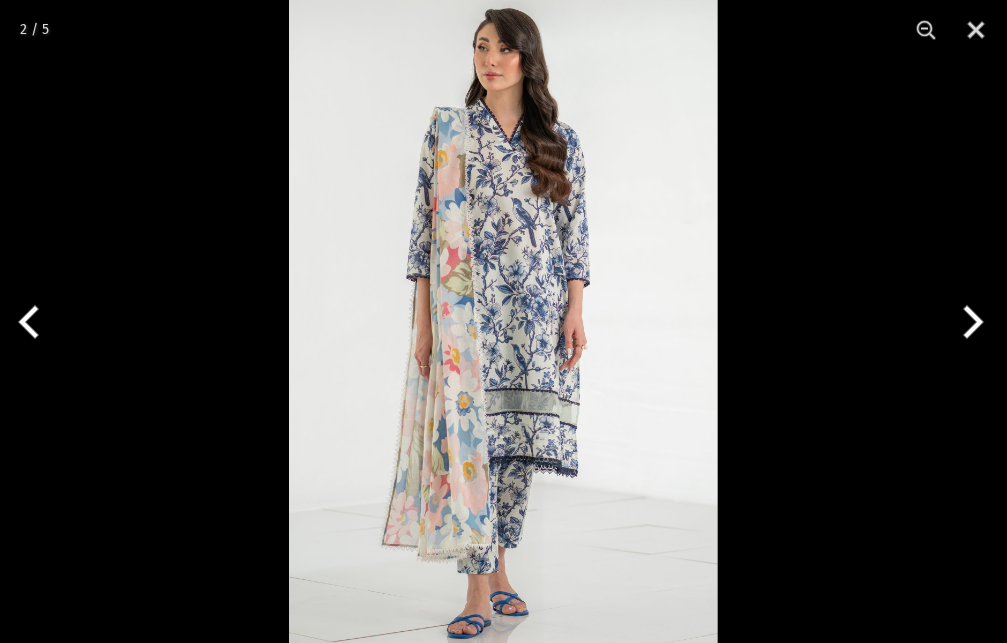 click at bounding box center [503, 321] 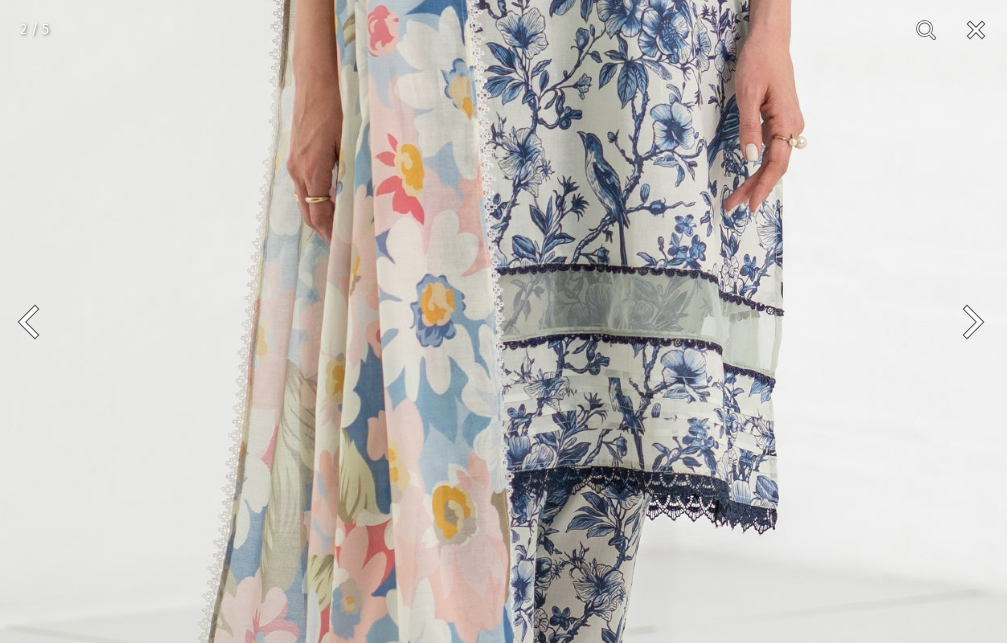 click at bounding box center [976, 30] 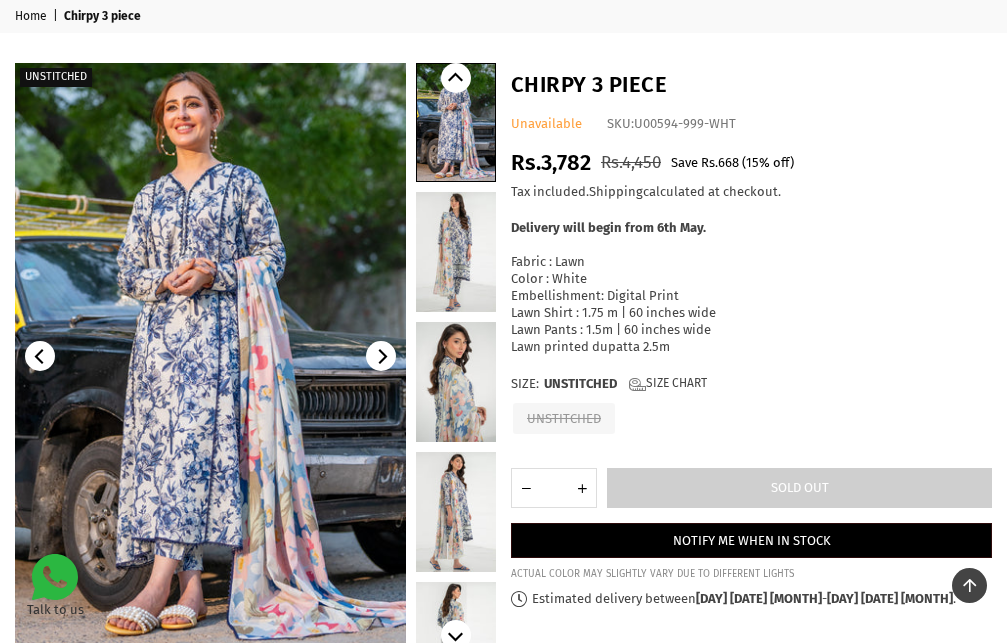 scroll, scrollTop: 0, scrollLeft: 0, axis: both 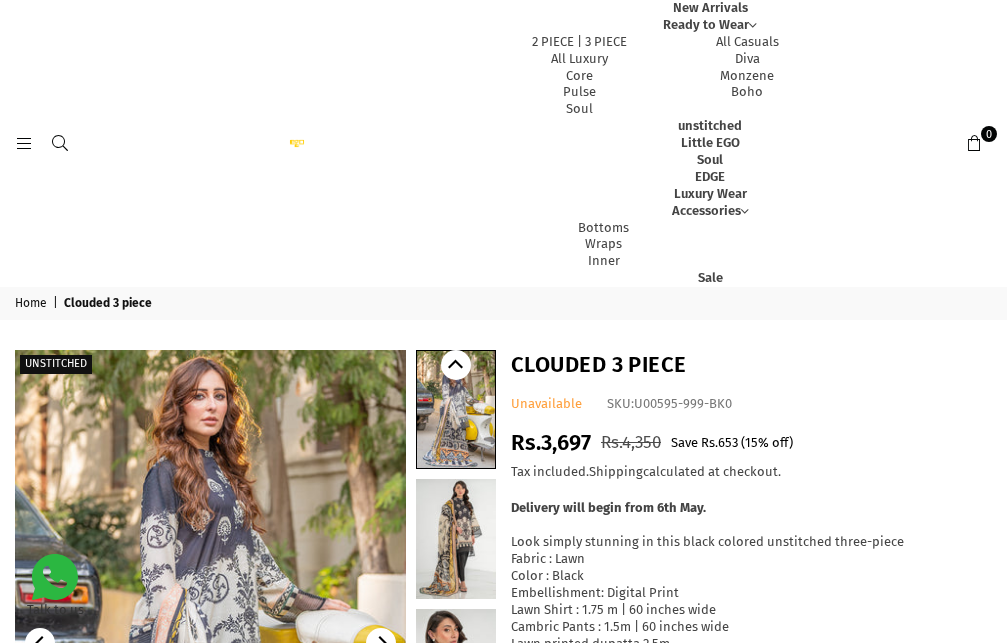 click at bounding box center [210, 643] 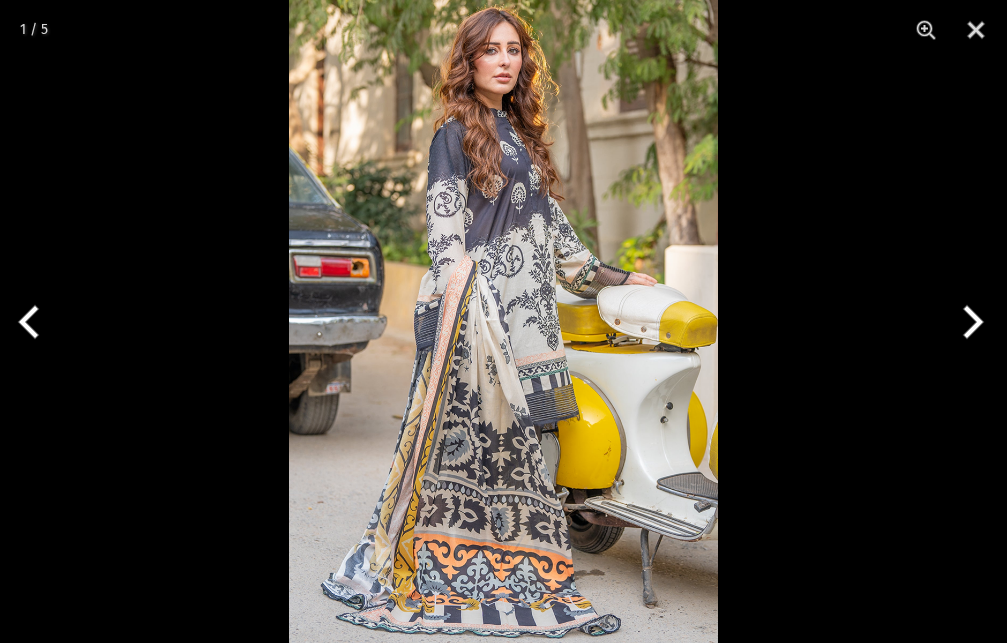 click at bounding box center (503, 321) 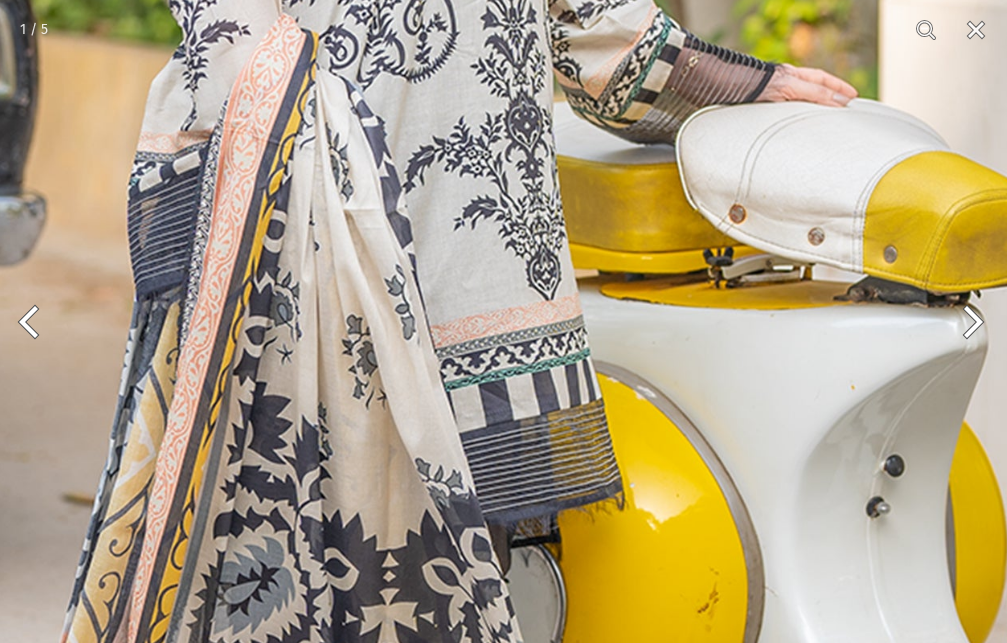 click at bounding box center [396, 212] 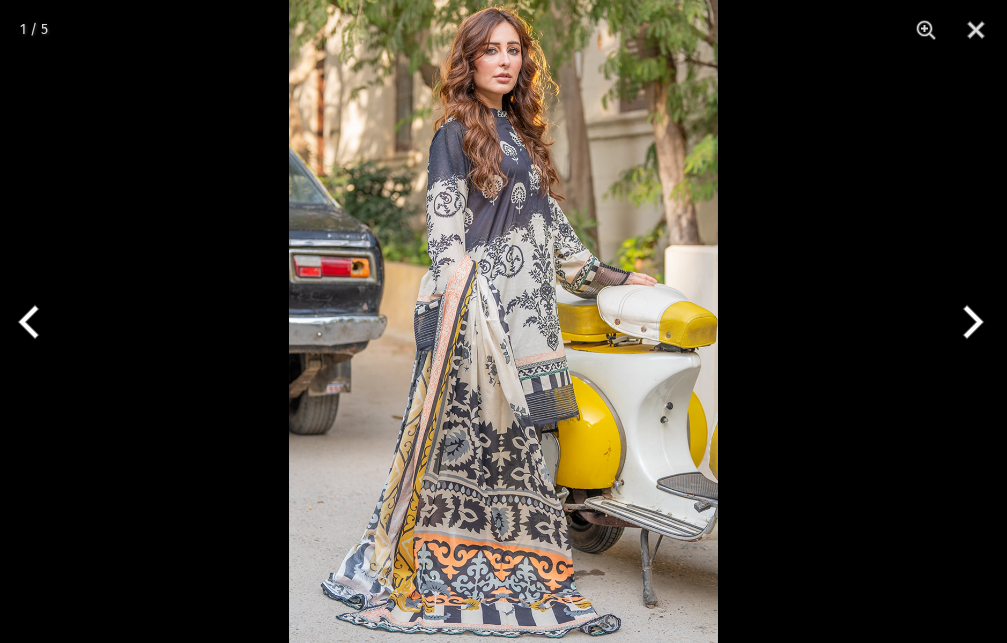 click at bounding box center (503, 321) 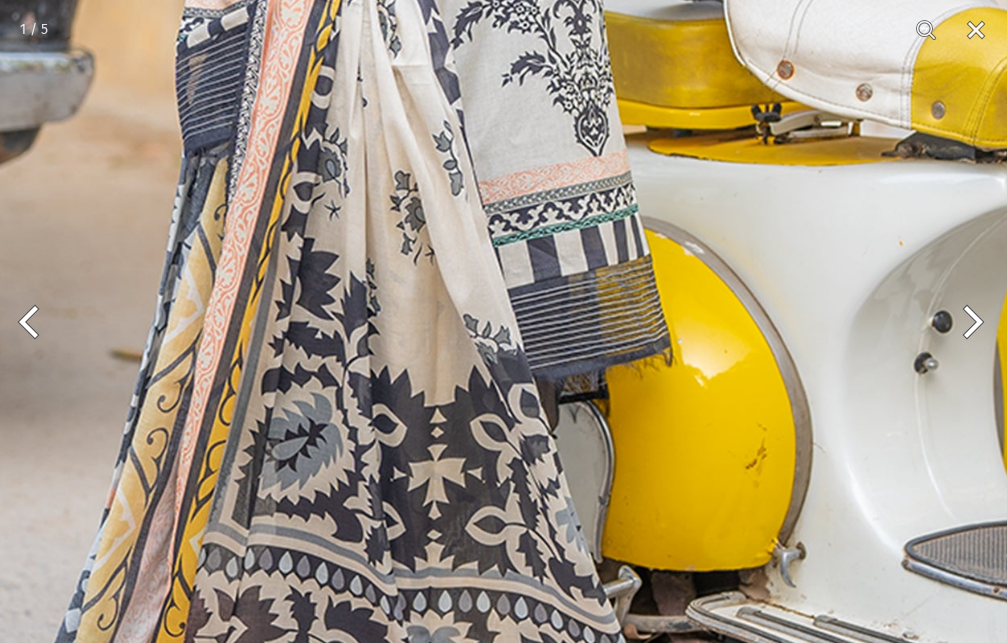 click at bounding box center [444, 68] 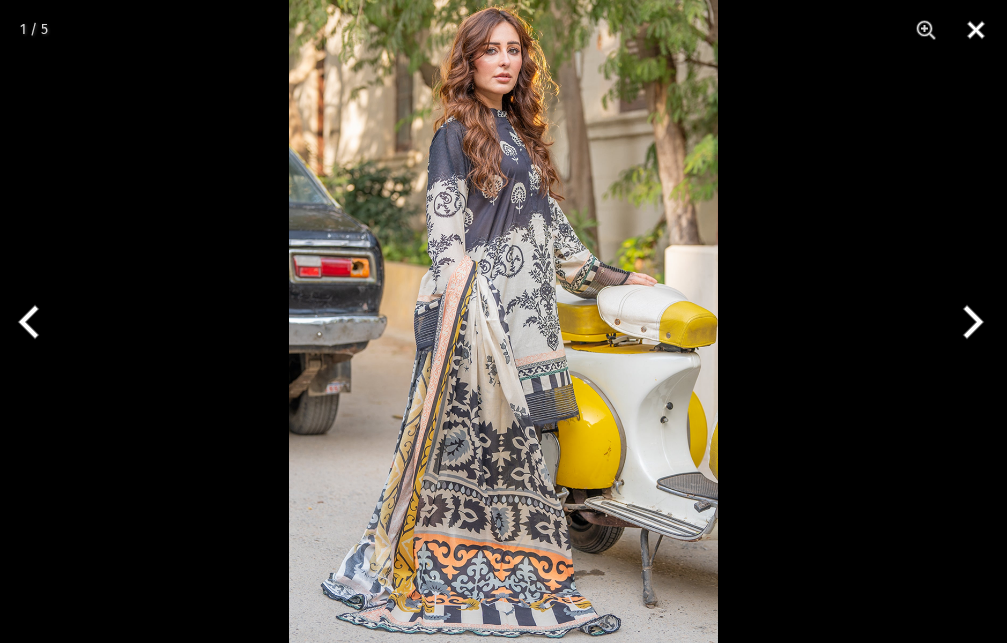 click at bounding box center [976, 30] 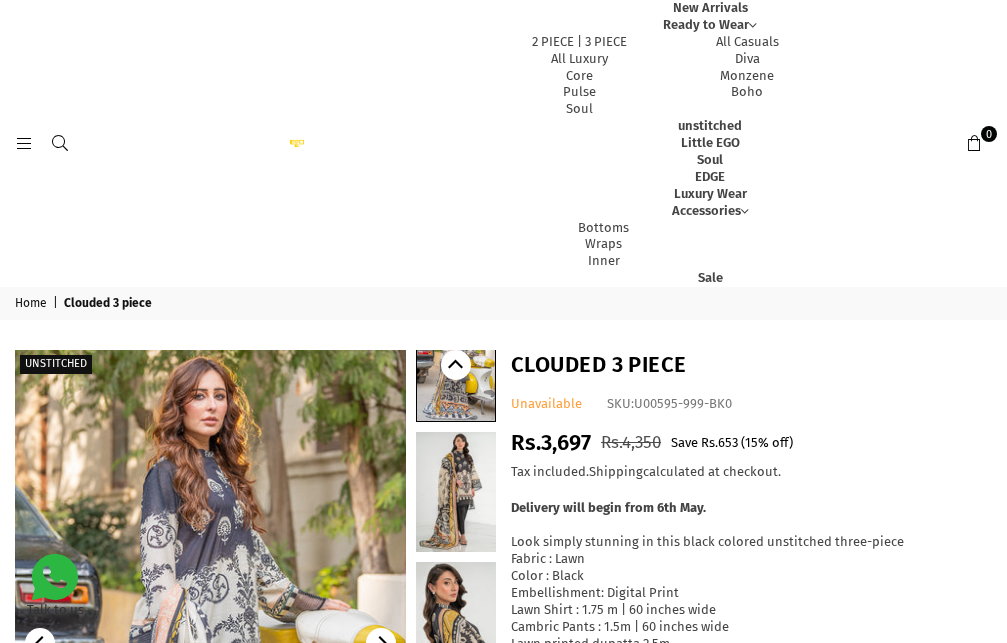 scroll, scrollTop: 62, scrollLeft: 0, axis: vertical 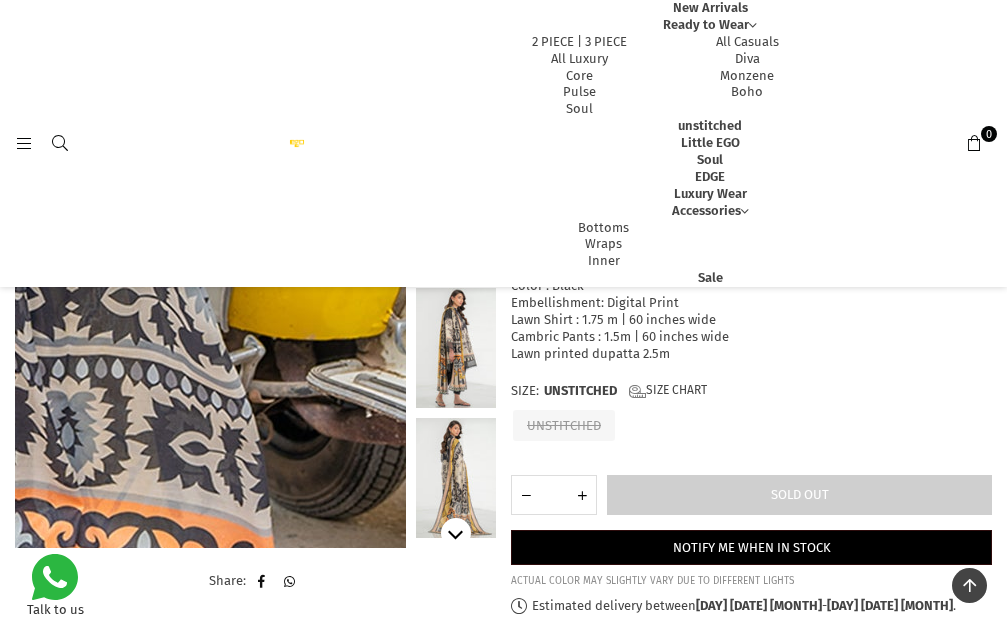 click at bounding box center [81, -129] 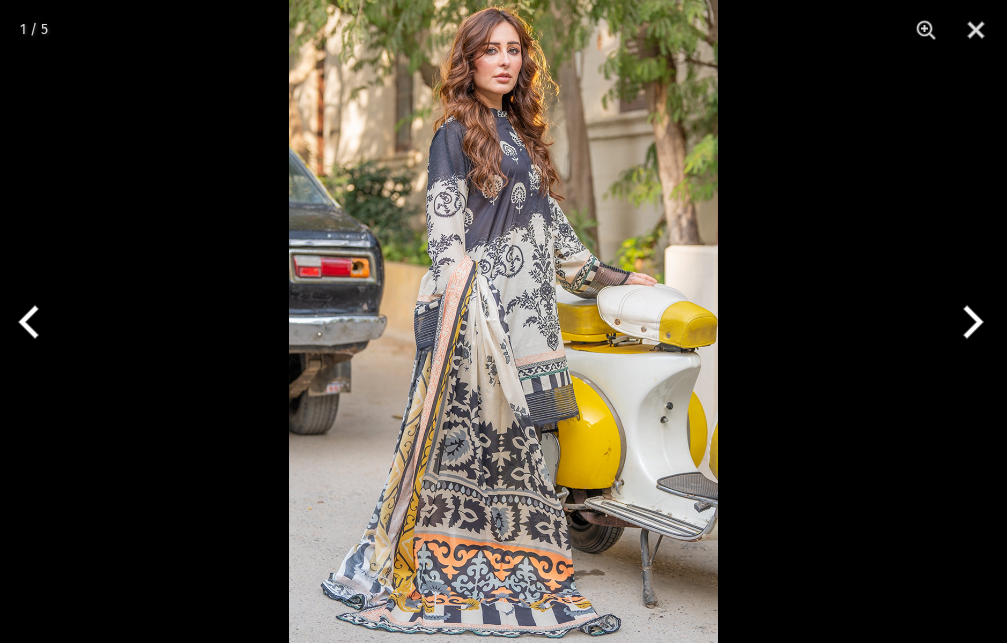 click at bounding box center (969, 322) 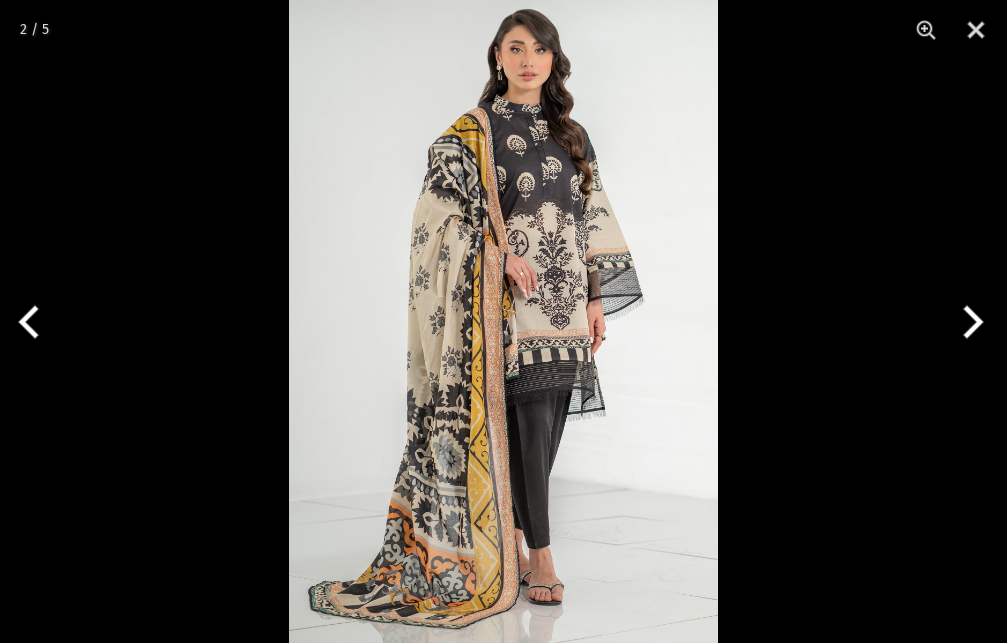 click at bounding box center (969, 322) 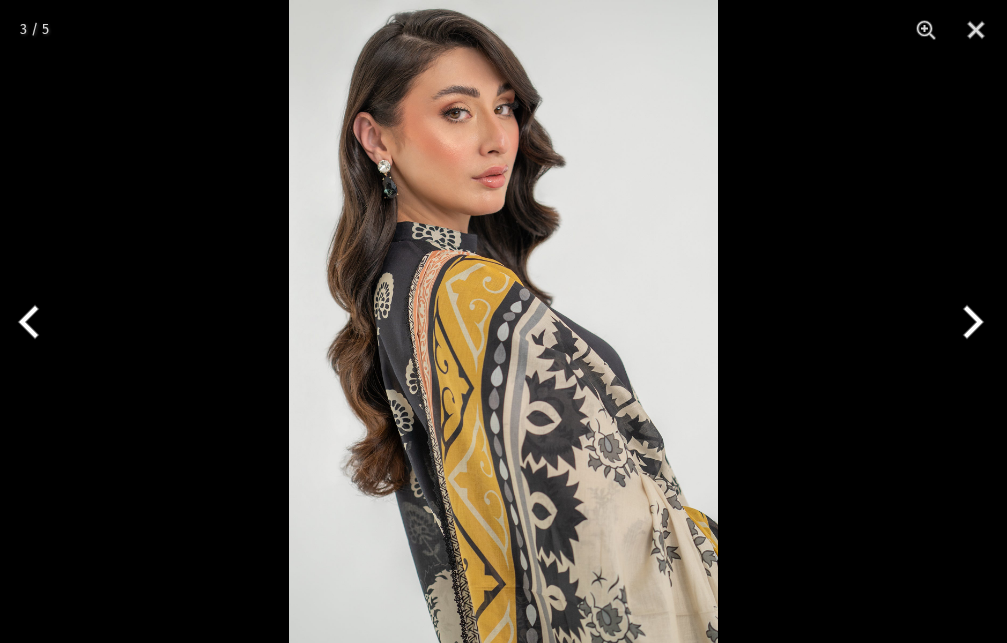 click at bounding box center [969, 322] 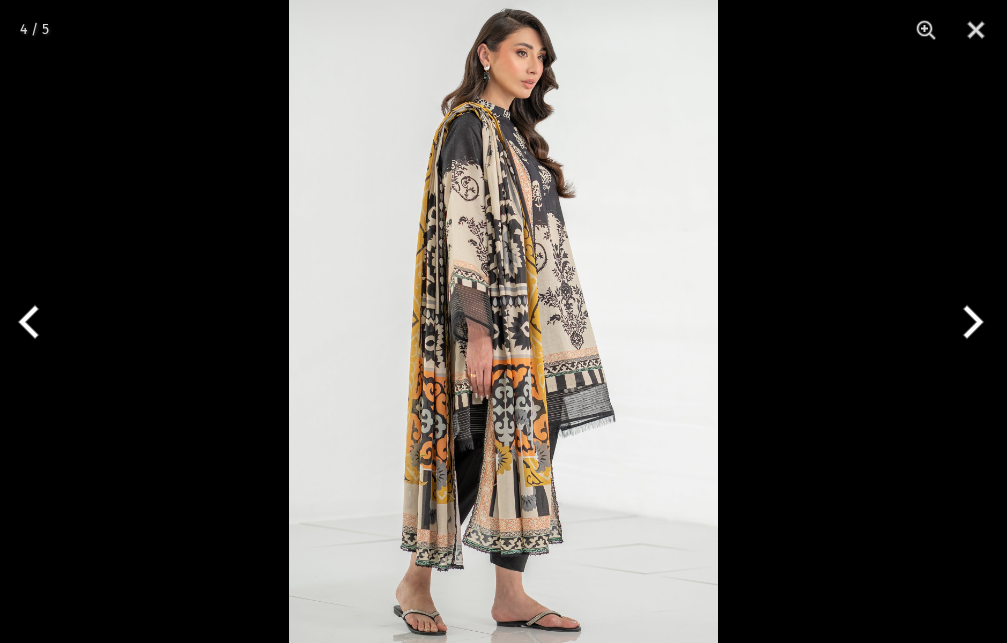 click at bounding box center (969, 322) 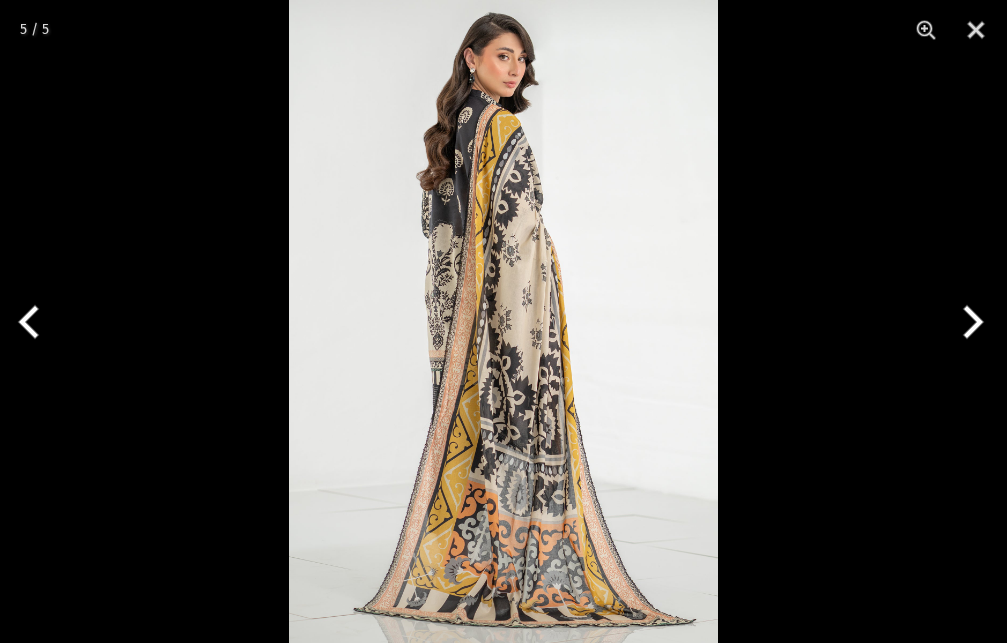 click at bounding box center [969, 322] 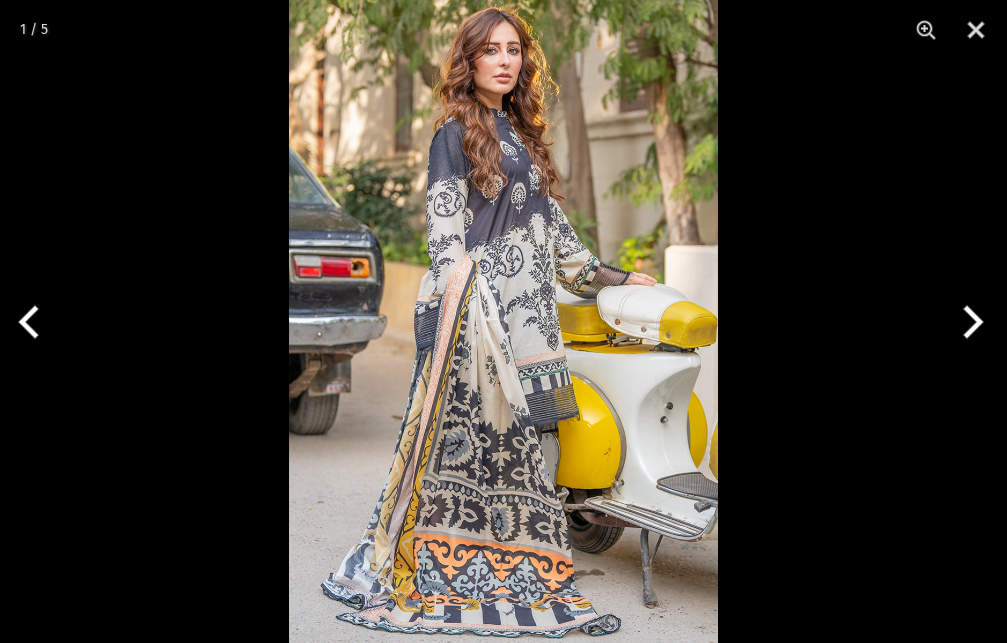 click at bounding box center [969, 322] 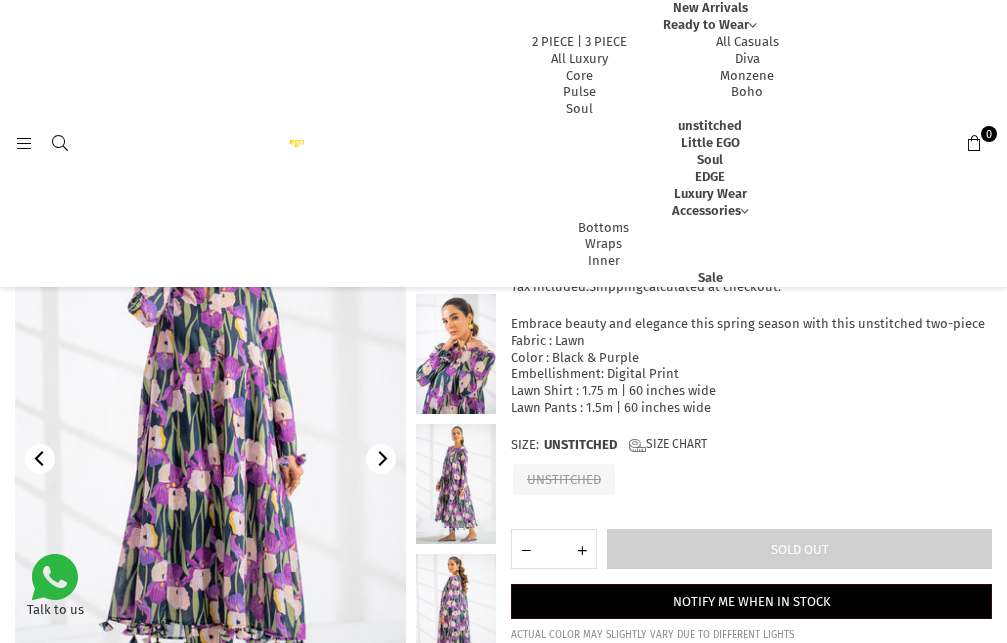 scroll, scrollTop: 186, scrollLeft: 0, axis: vertical 